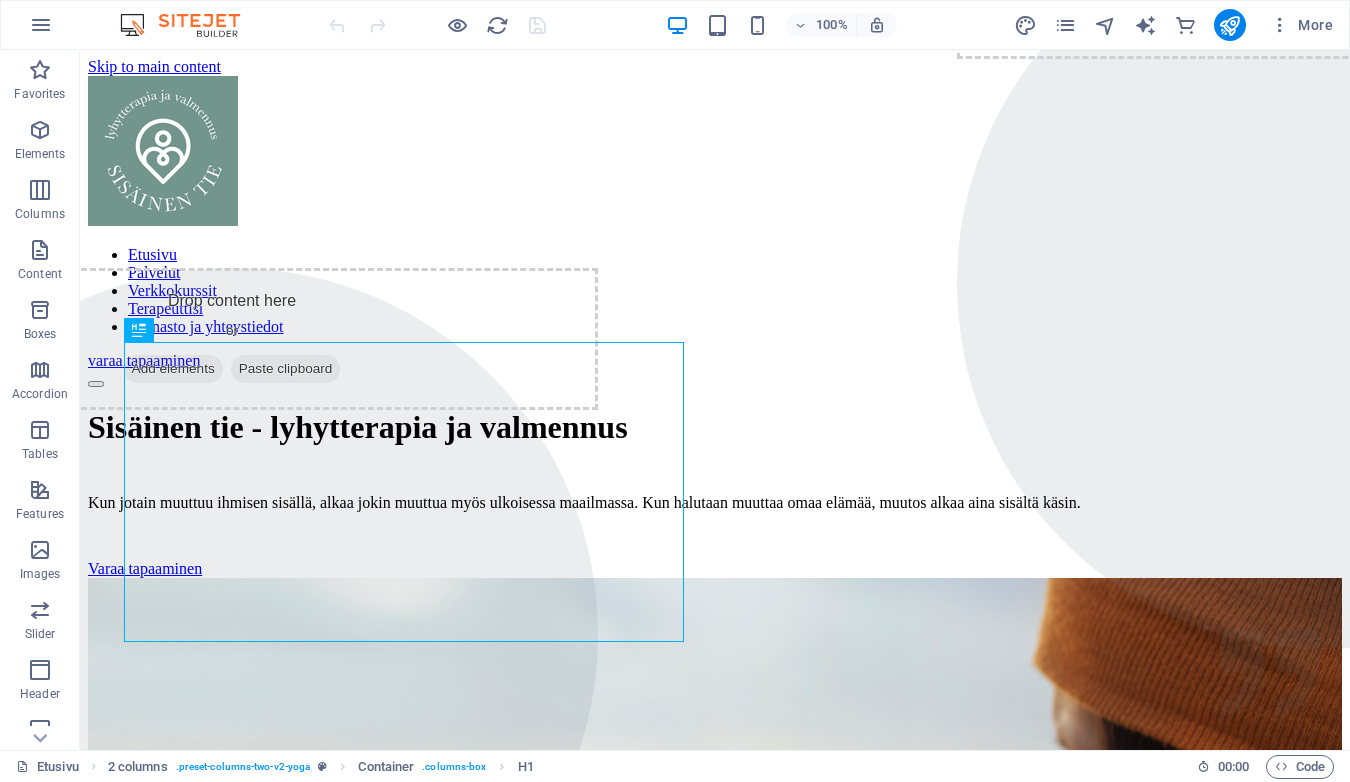 scroll, scrollTop: 0, scrollLeft: 0, axis: both 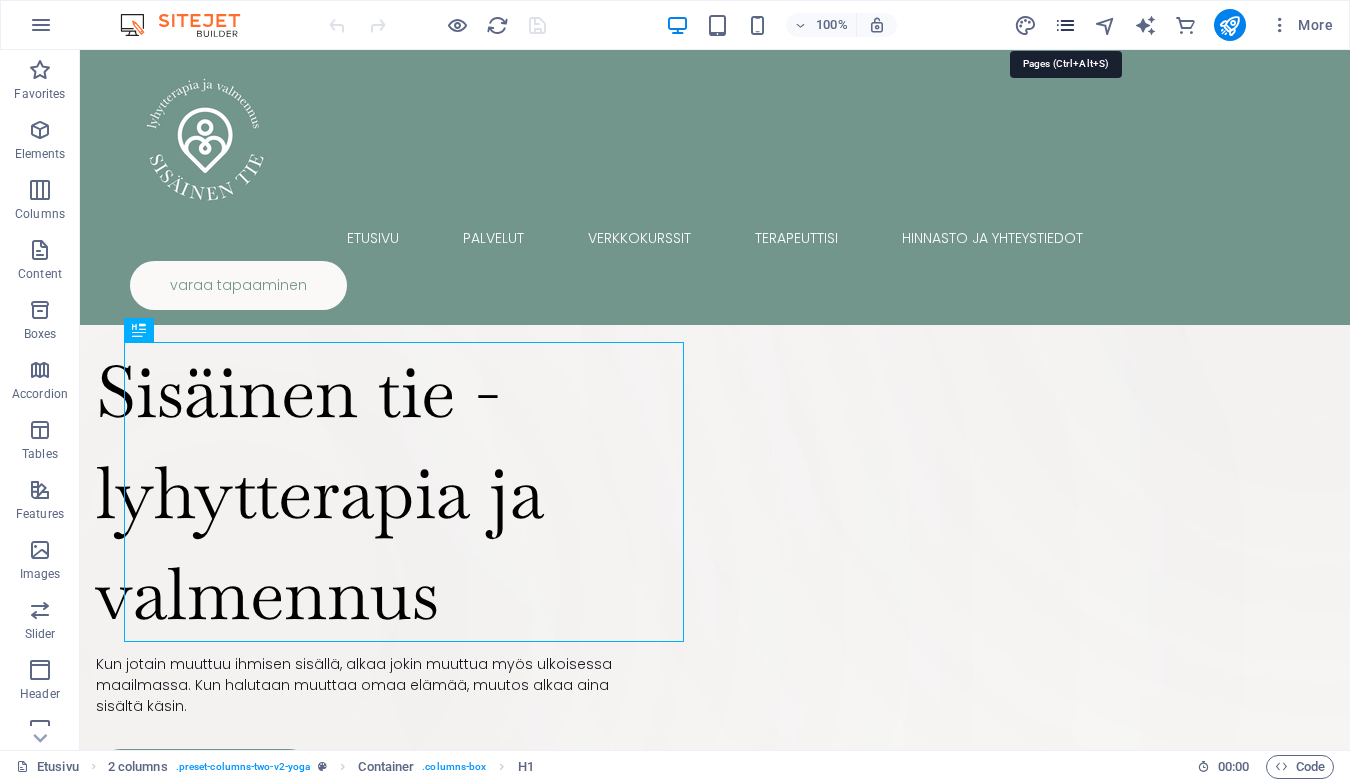 click at bounding box center [1065, 25] 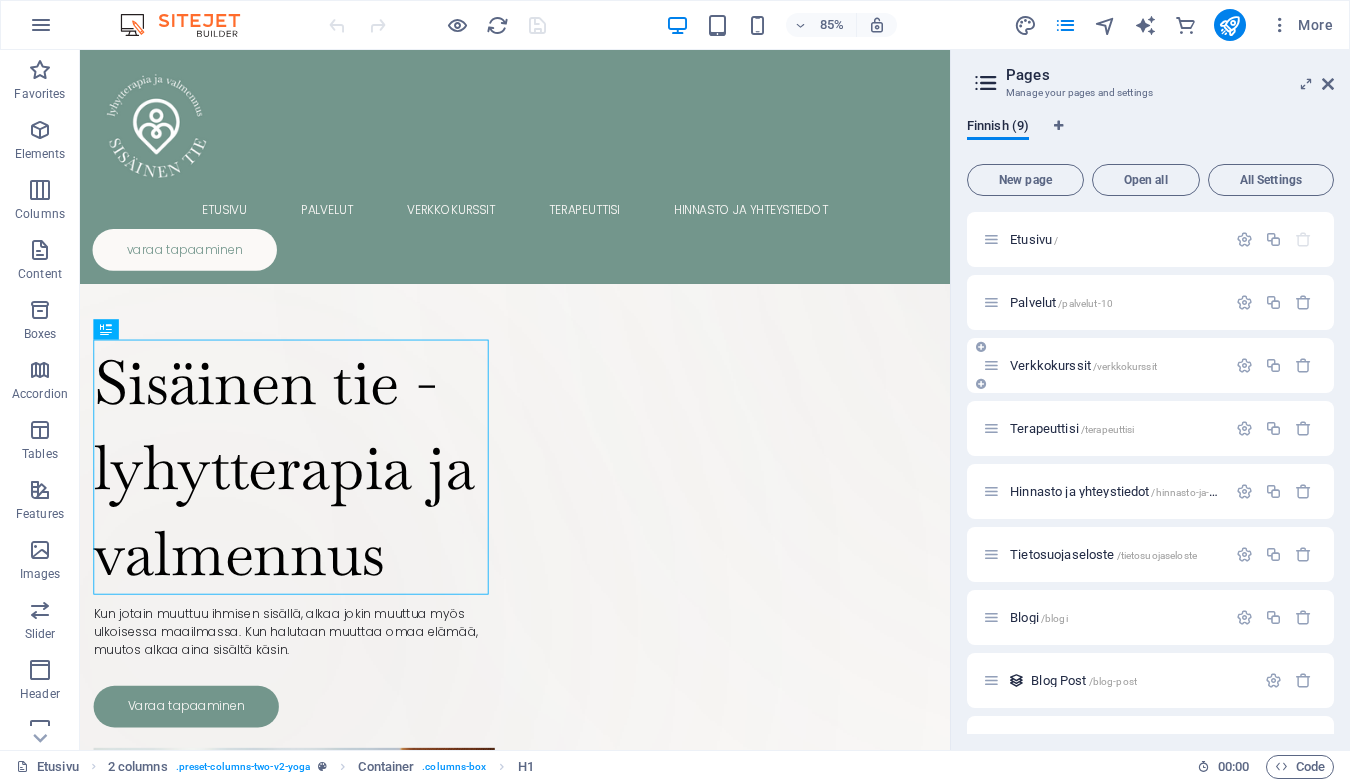 click on "Verkkokurssit /verkkokurssit" at bounding box center (1083, 365) 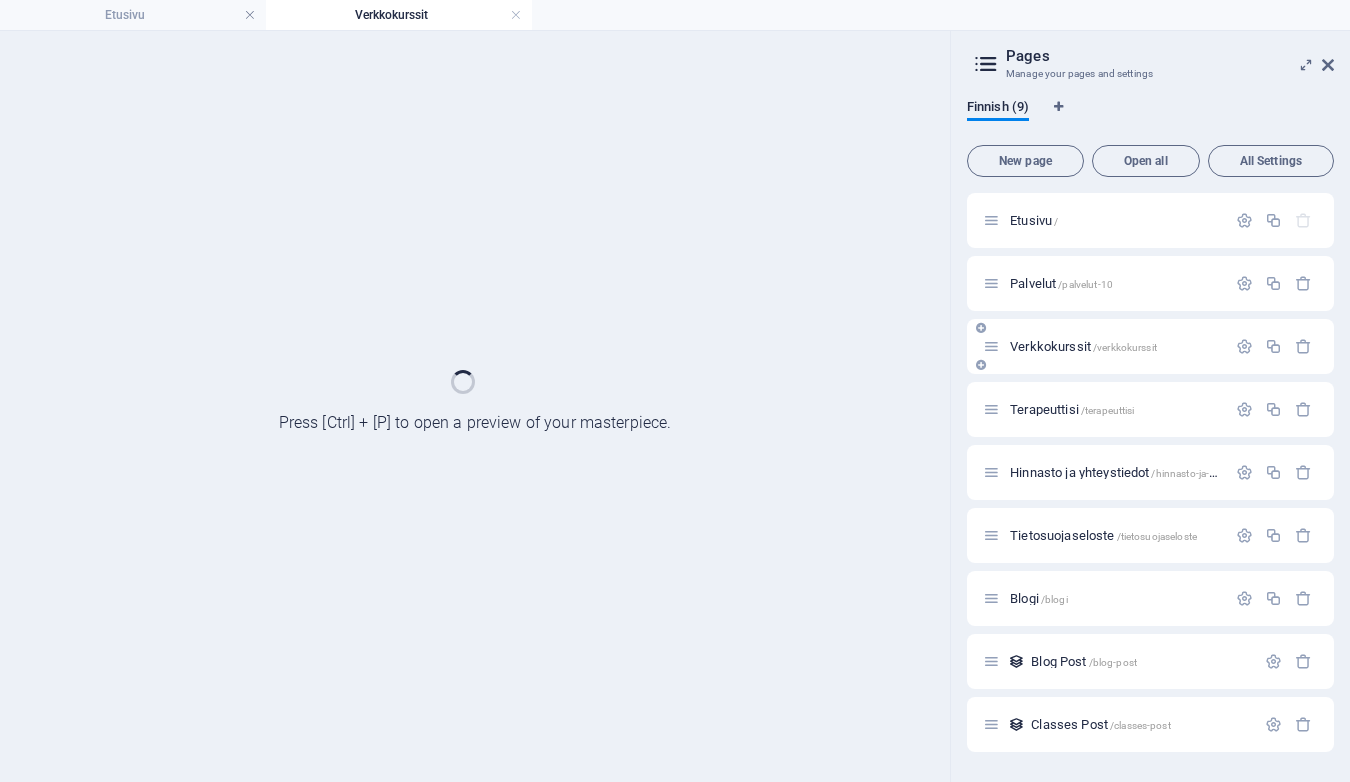 click on "Verkkokurssit /verkkokurssit" at bounding box center (1150, 346) 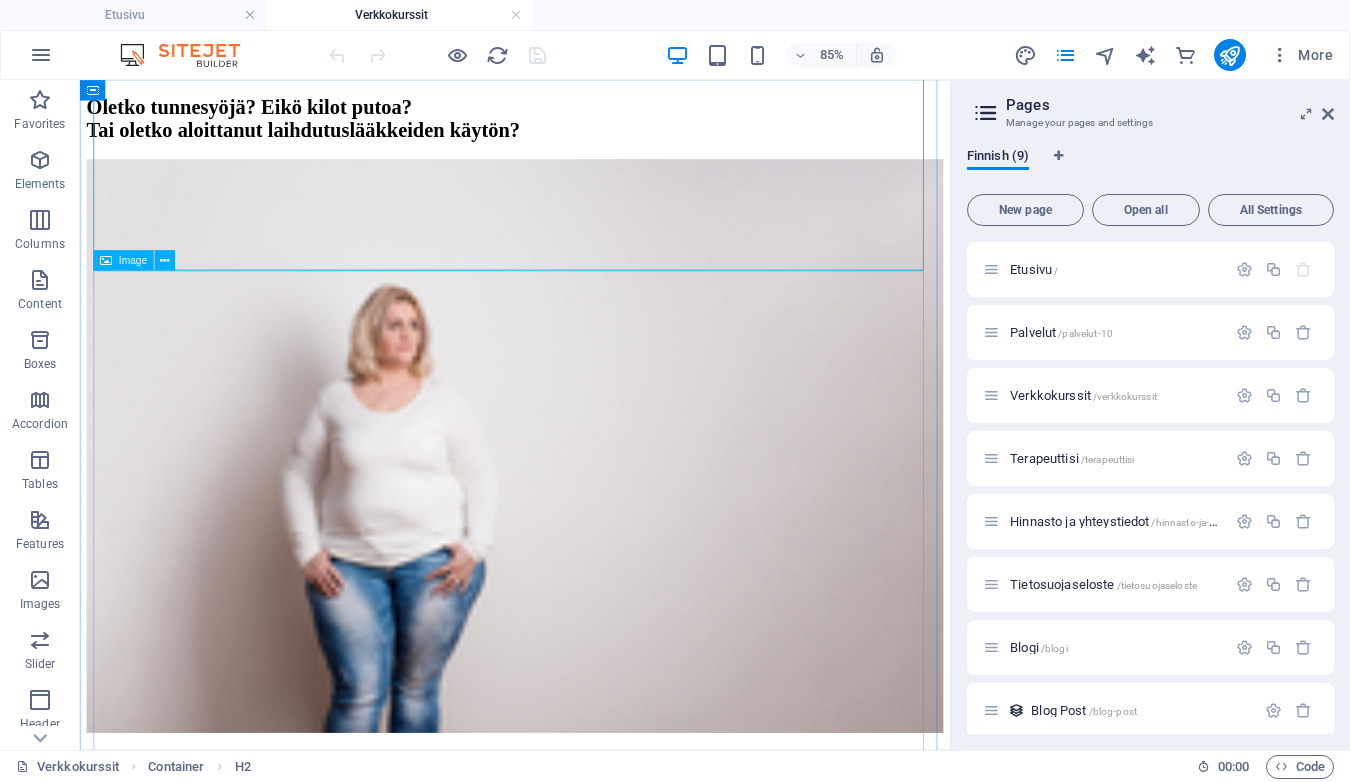 scroll, scrollTop: 349, scrollLeft: 0, axis: vertical 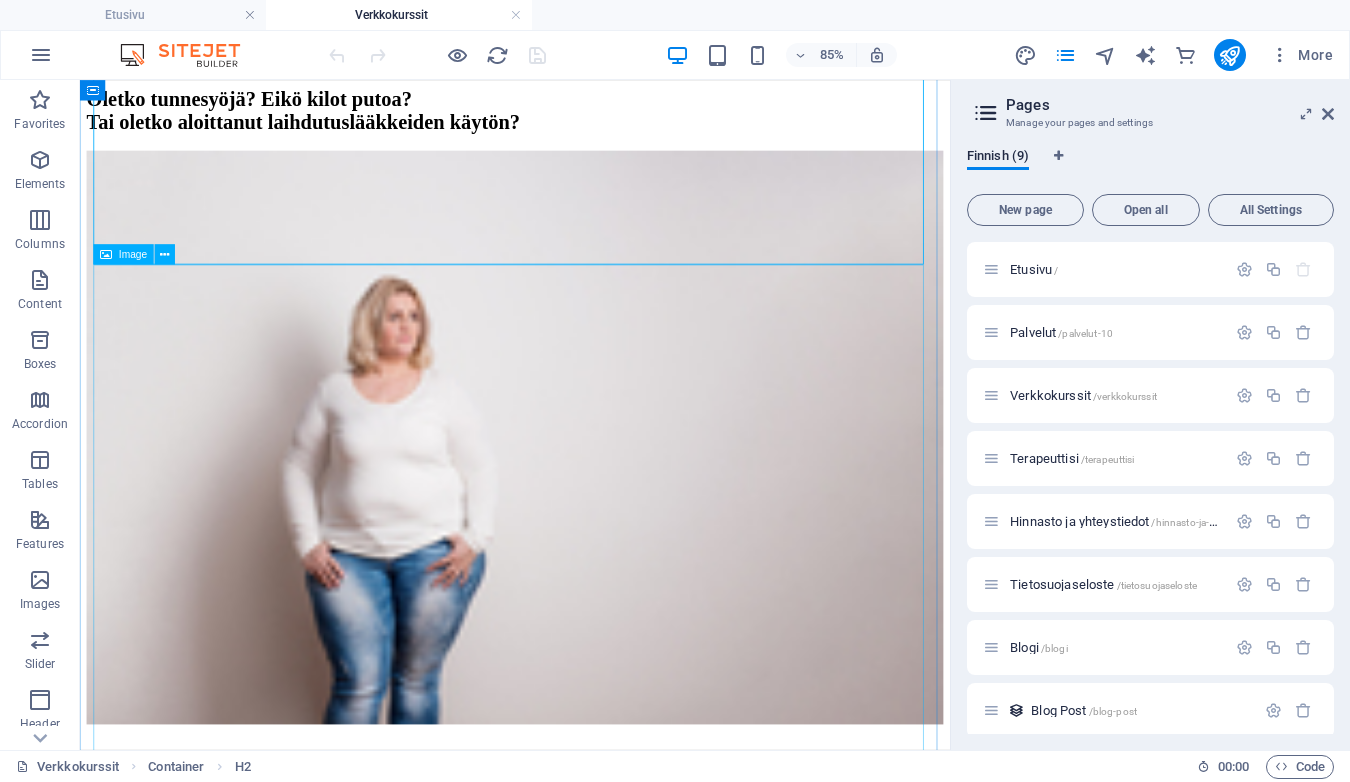 click at bounding box center (592, 502) 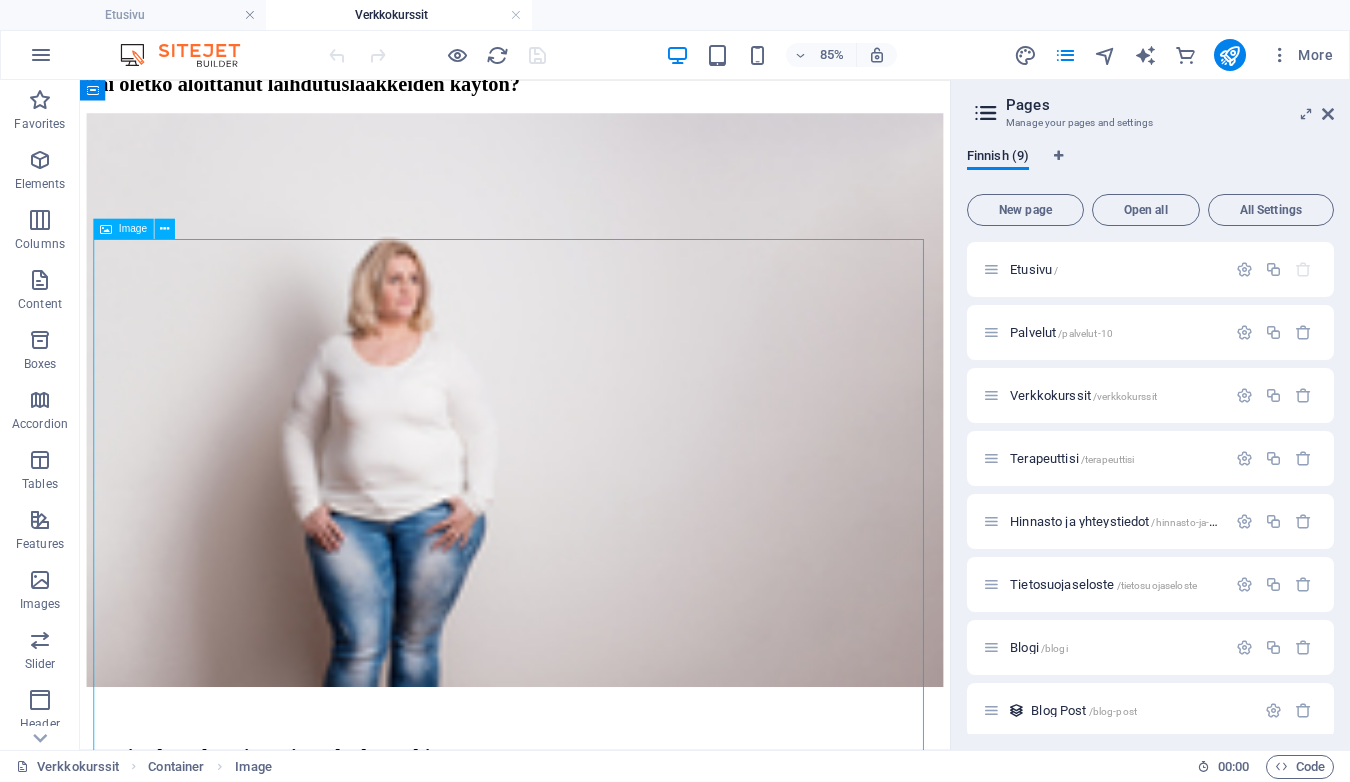 scroll, scrollTop: 413, scrollLeft: 0, axis: vertical 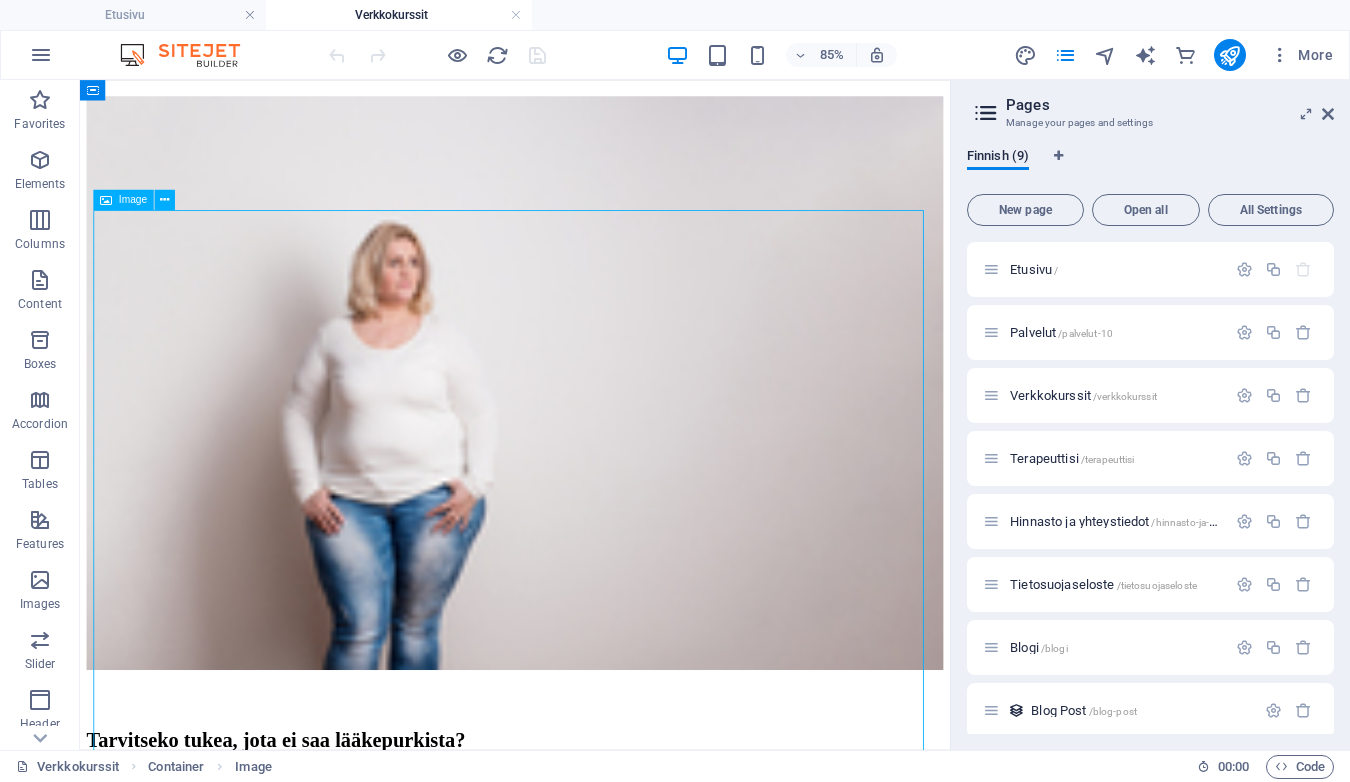 click at bounding box center [592, 438] 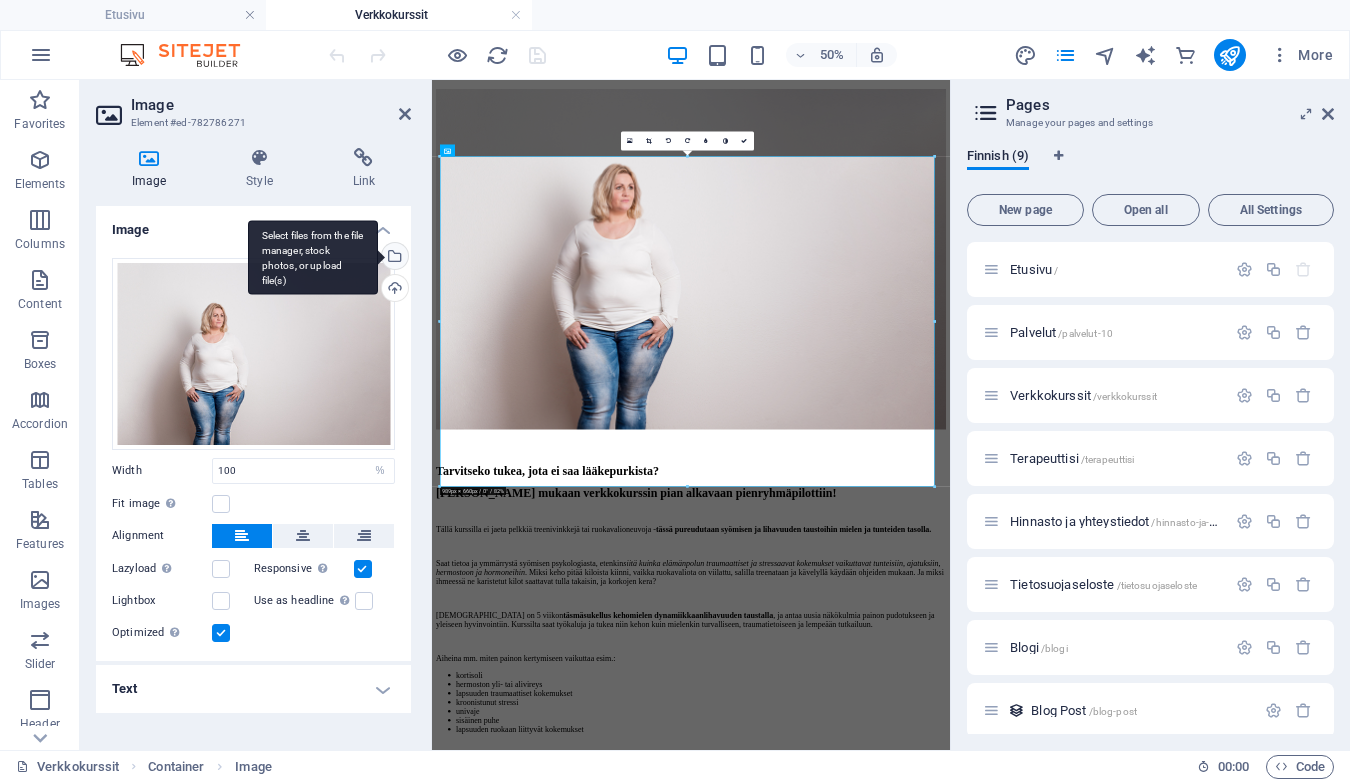 click on "Select files from the file manager, stock photos, or upload file(s)" at bounding box center [393, 258] 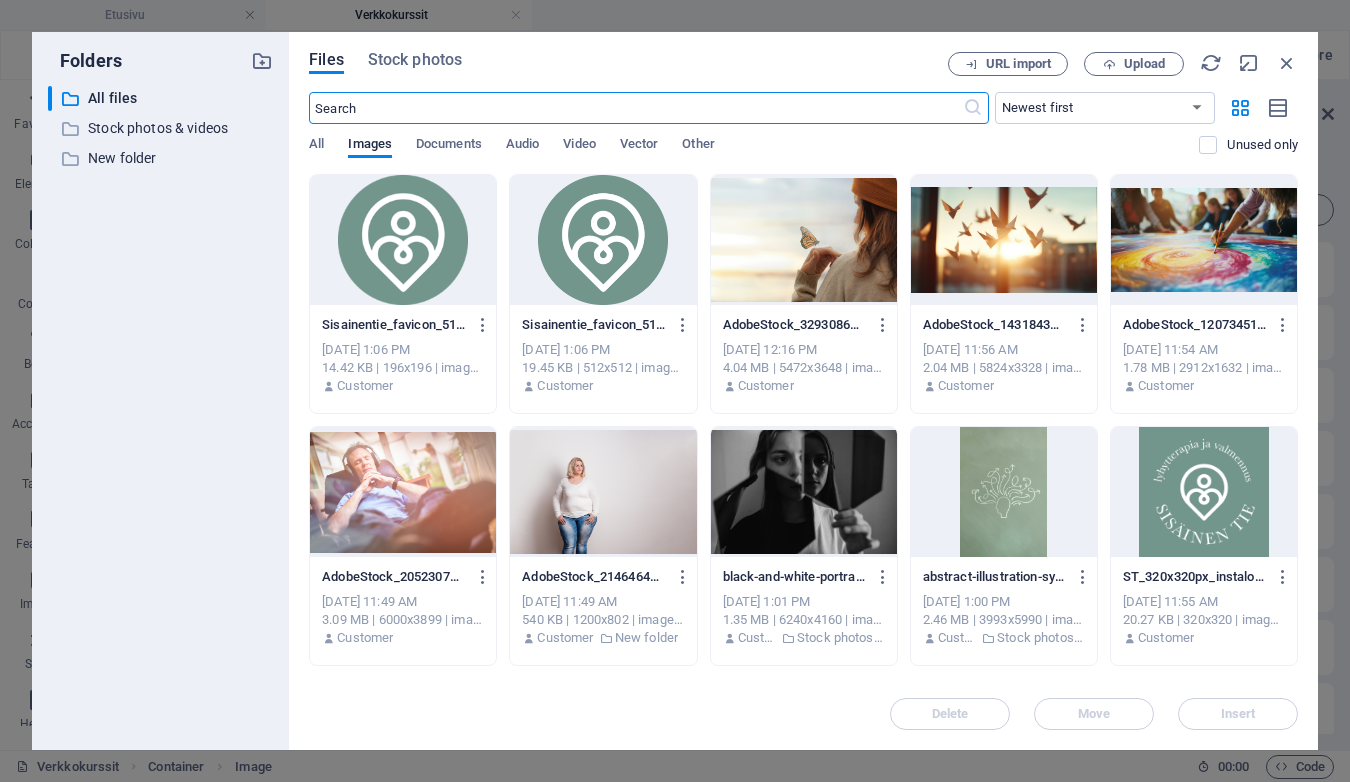 scroll, scrollTop: 0, scrollLeft: 0, axis: both 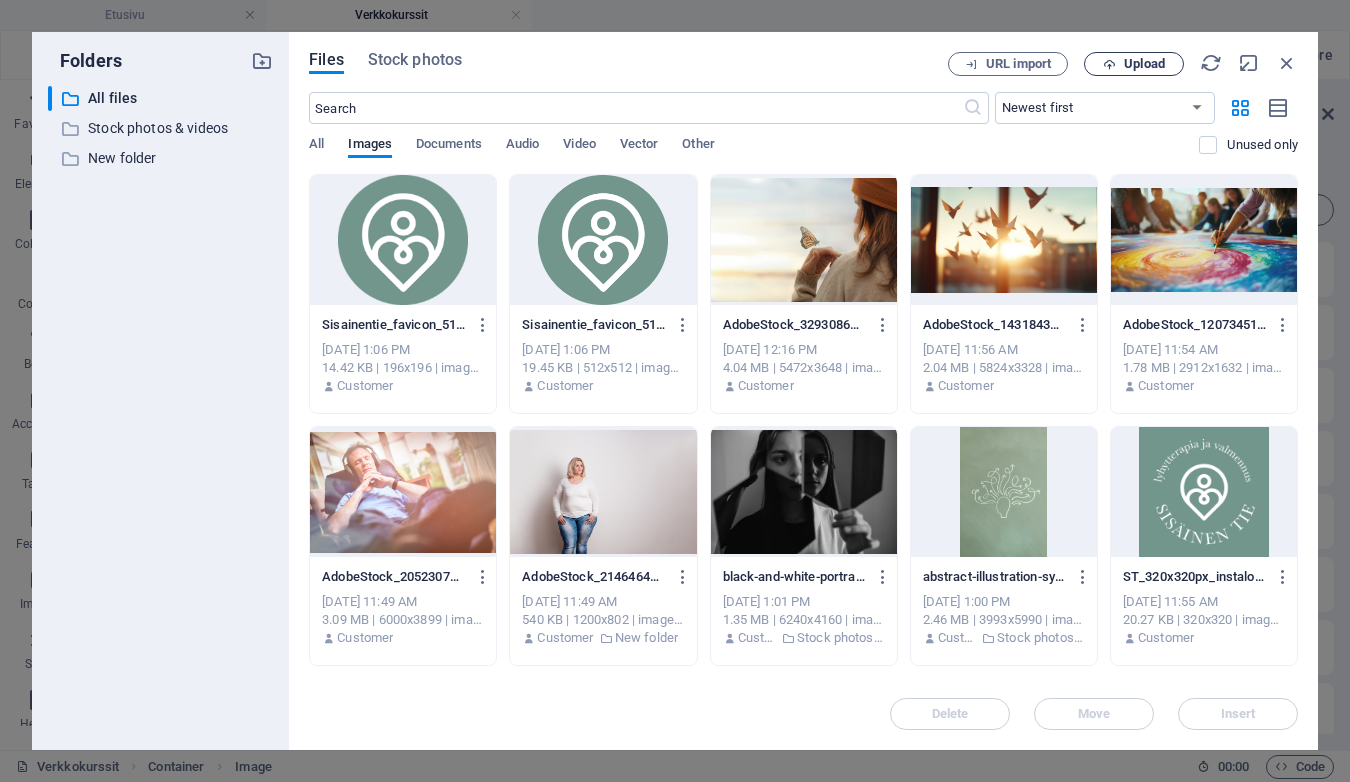click on "Upload" at bounding box center (1144, 64) 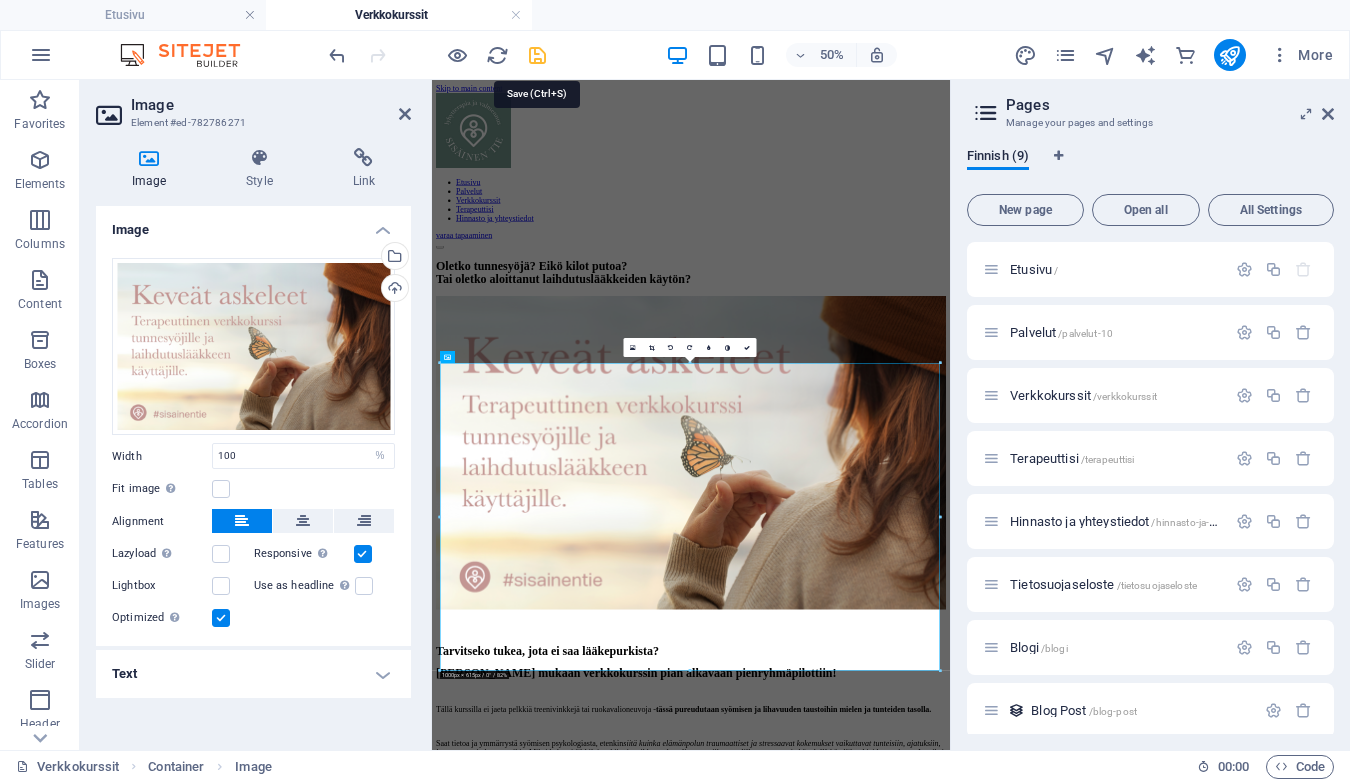 click at bounding box center (537, 55) 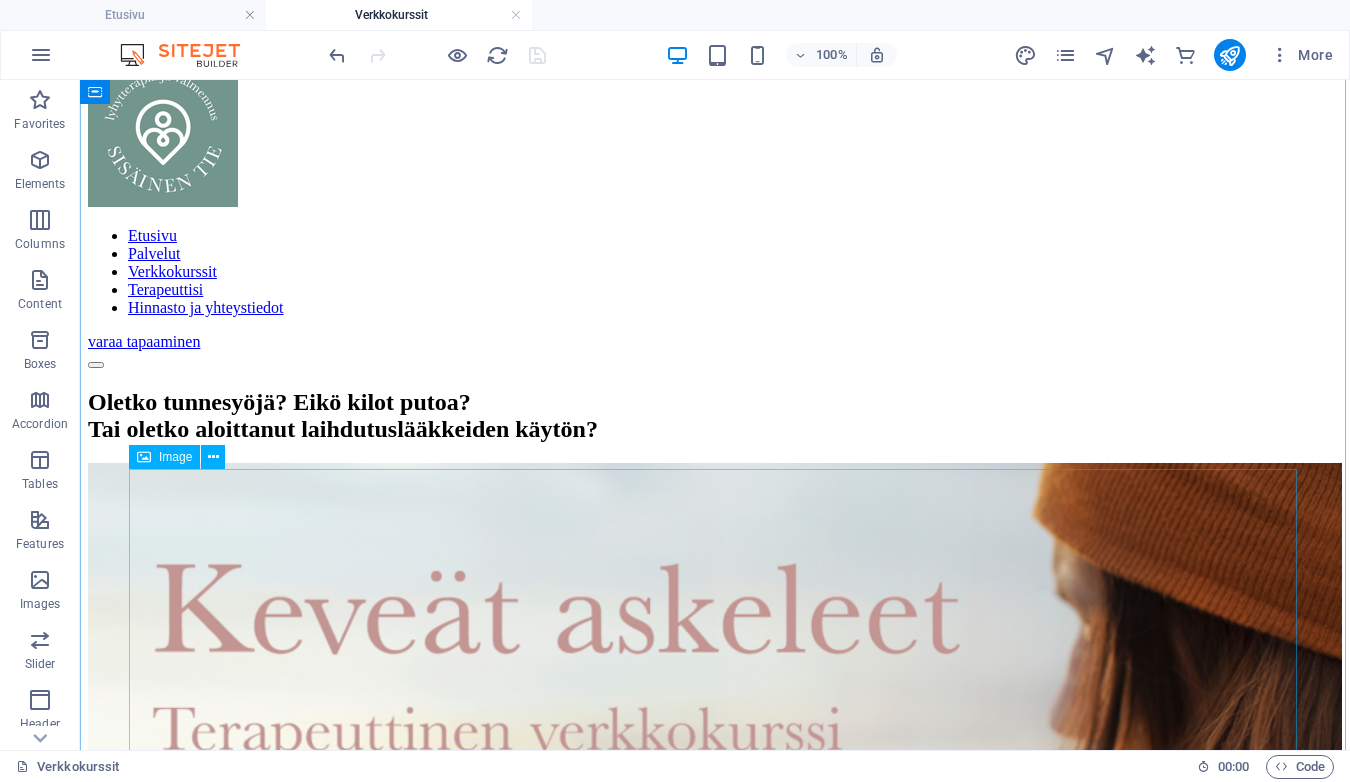 scroll, scrollTop: 47, scrollLeft: 0, axis: vertical 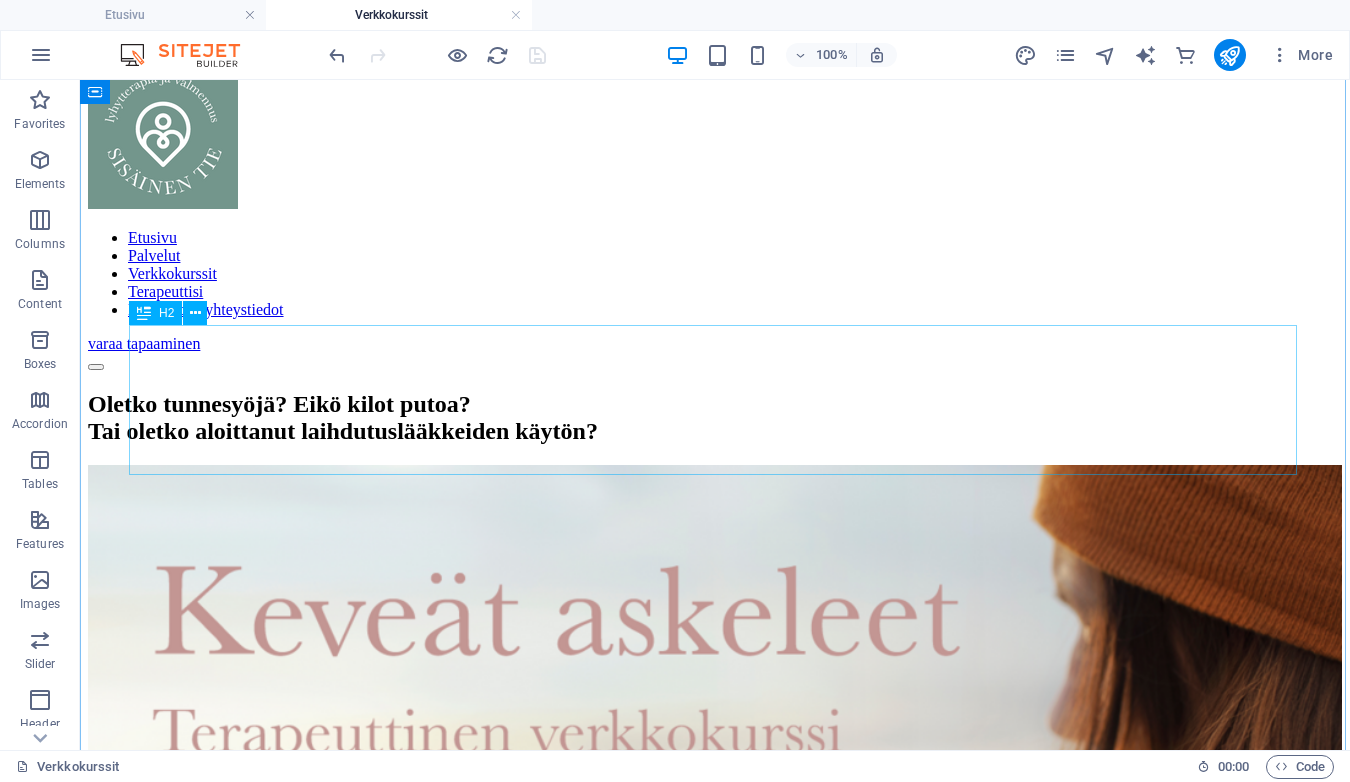 click on "Oletko tunnesyöjä? Eikö kilot putoa? Tai oletko aloittanut laihdutuslääkkeiden käytön?" at bounding box center [715, 418] 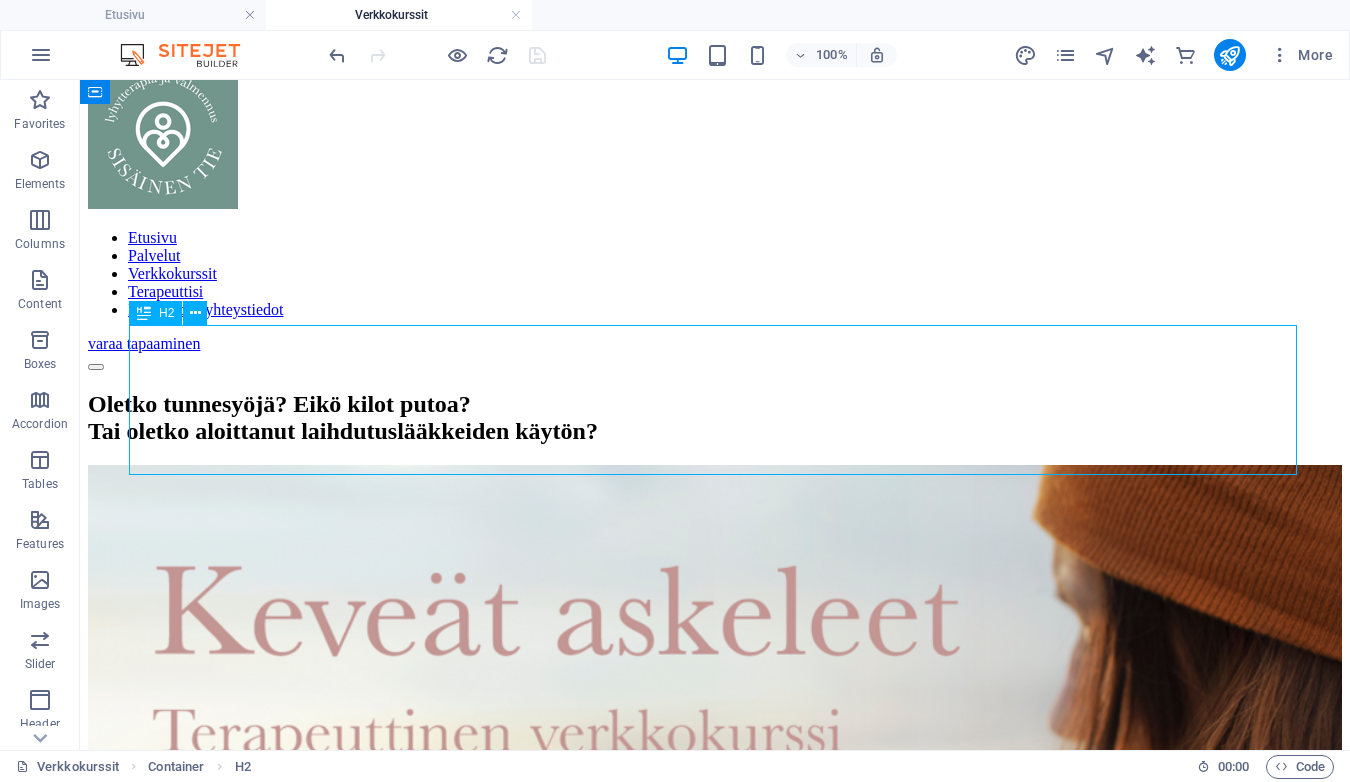 click on "Oletko tunnesyöjä? Eikö kilot putoa? Tai oletko aloittanut laihdutuslääkkeiden käytön?" at bounding box center (715, 418) 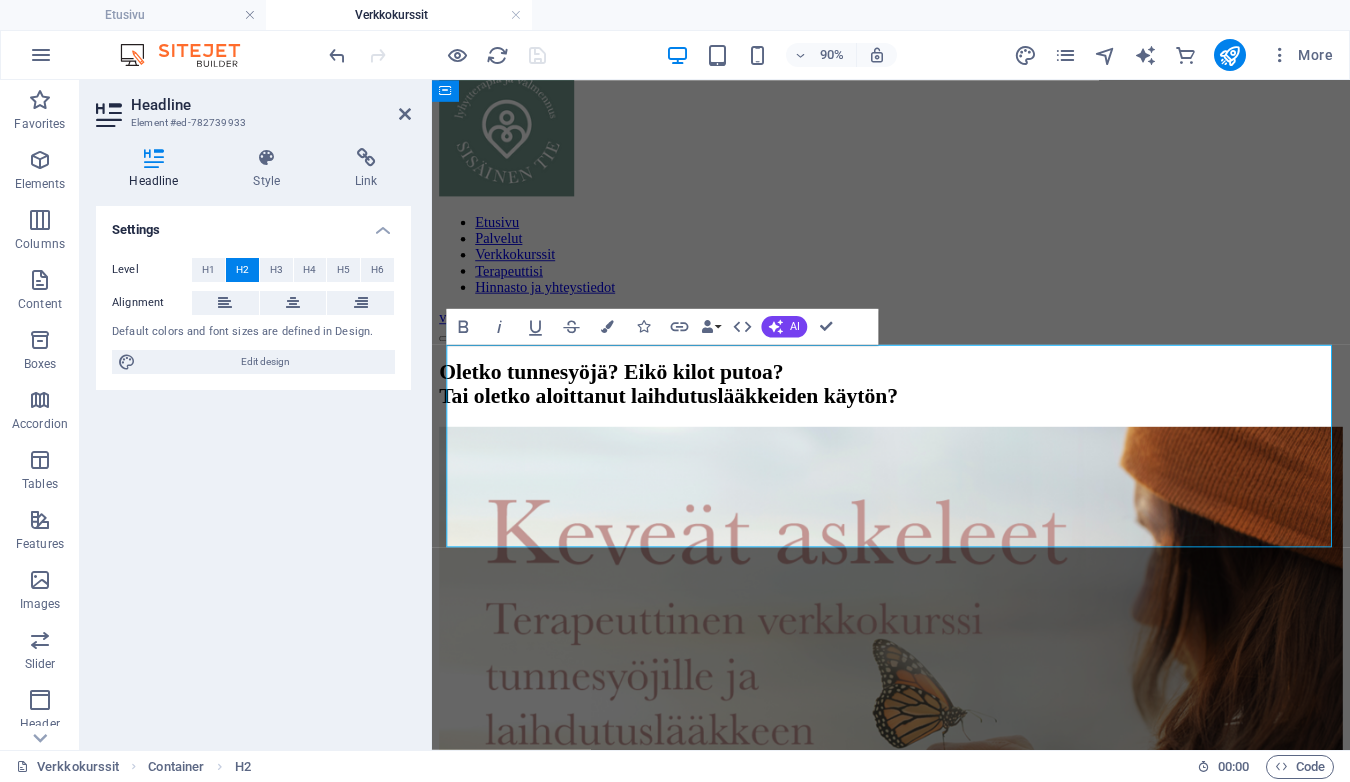 click on "Oletko tunnesyöjä? Eikö kilot putoa? Tai oletko aloittanut laihdutuslääkkeiden käytön?" at bounding box center [942, 418] 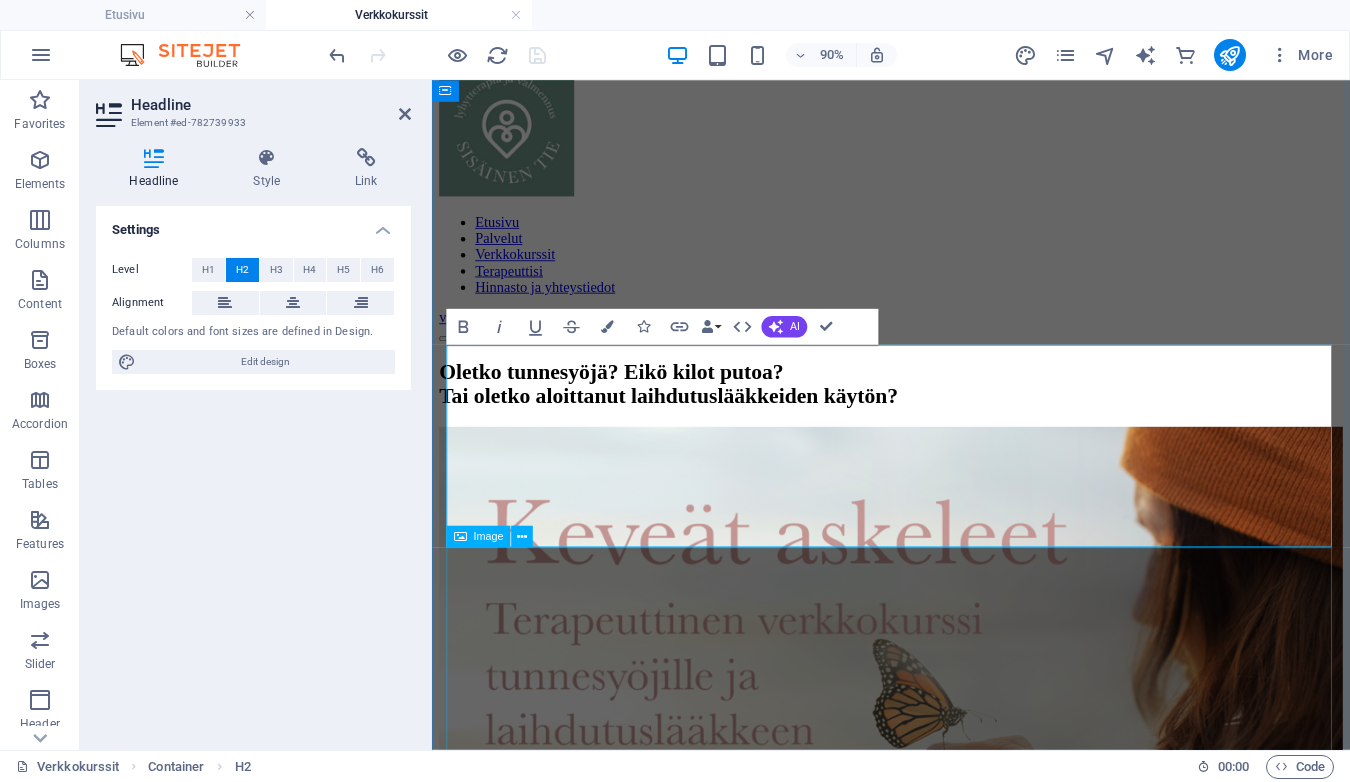 type 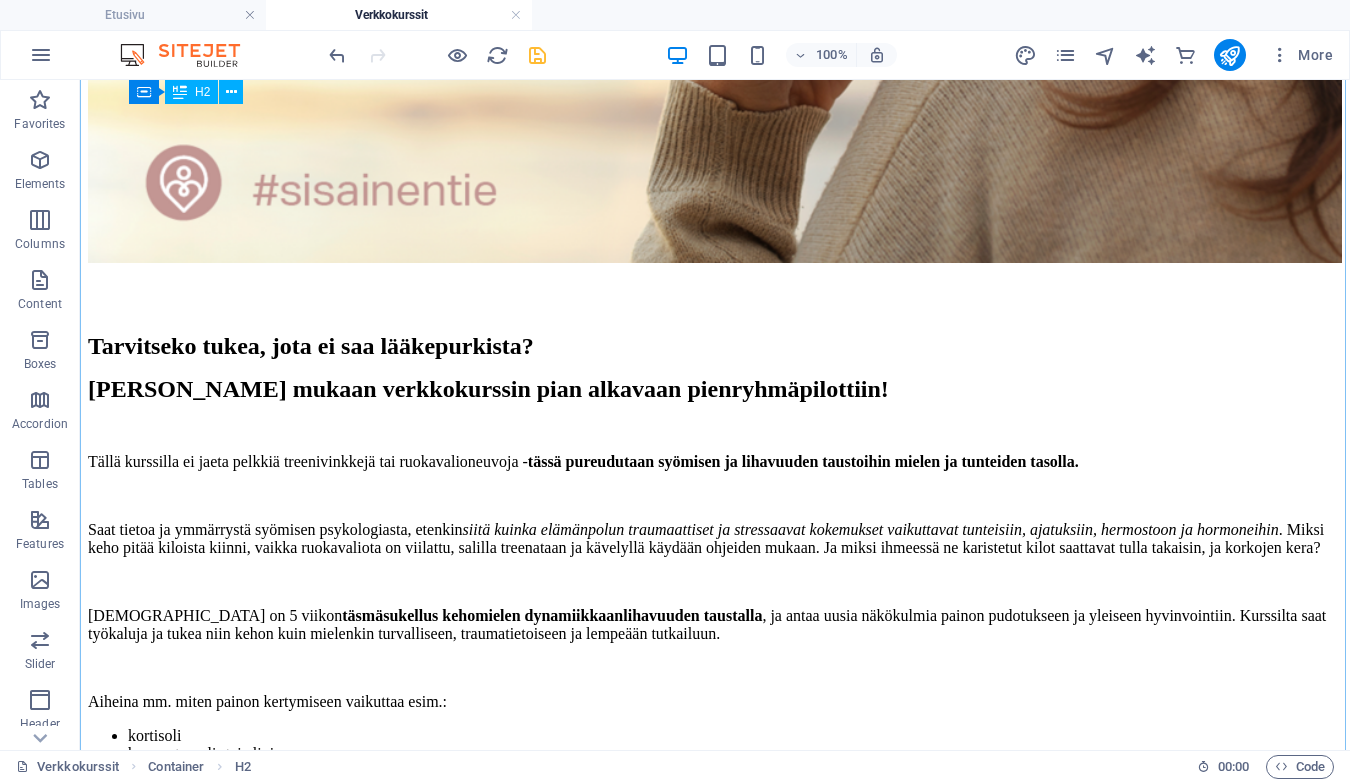 scroll, scrollTop: 1023, scrollLeft: 0, axis: vertical 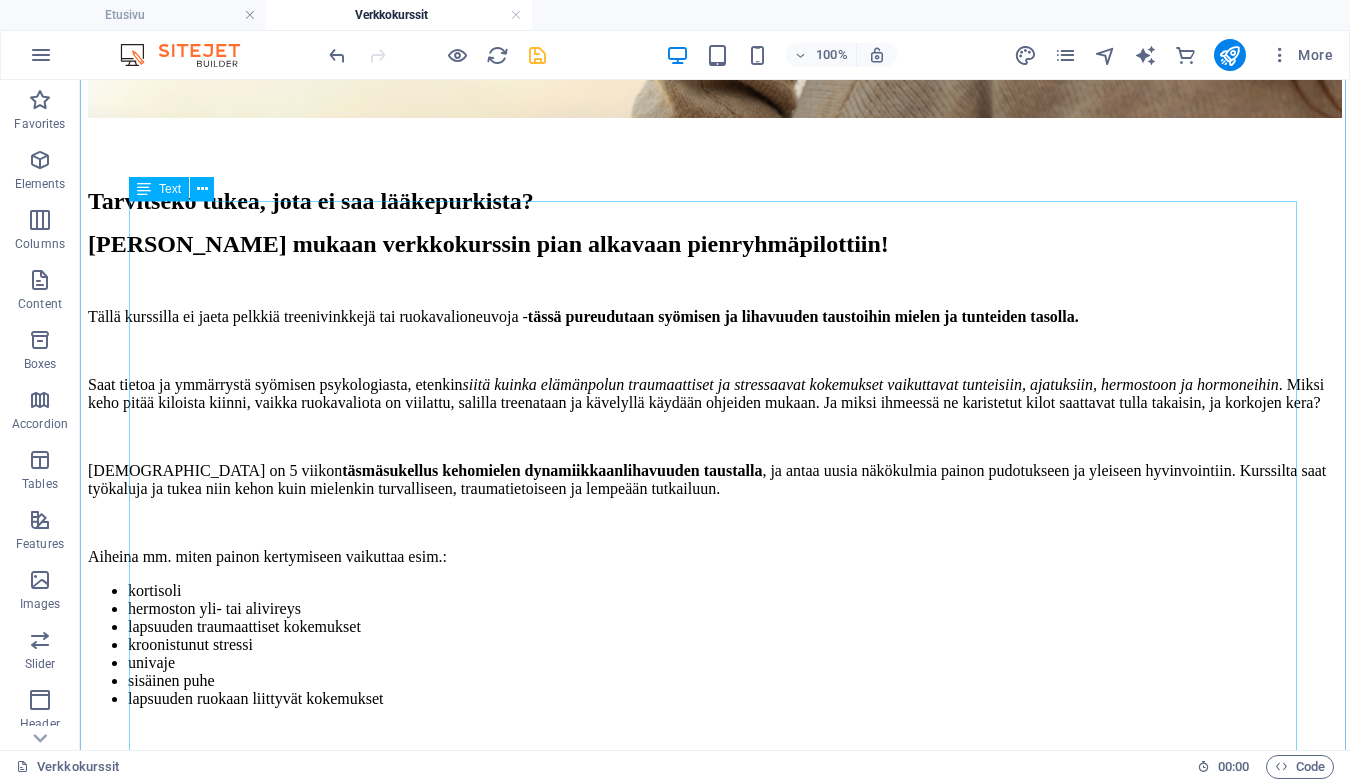 click on "Tarvitseko tukea, jota ei saa lääkepurkista? Tule mukaan verkkokurssin pian alkavaan pienryhmäpilottiin!   Tällä kurssilla ei jaeta pelkkiä treenivinkkejä tai ruokavalioneuvoja -  tässä pureudutaan syömisen ja lihavuuden taustoihin mielen ja tunteiden tasolla.  Saat tietoa ja ymmärrystä syömisen psykologiasta, etenkin  siitä kuinka elämänpolun traumaattiset ja stressaavat kokemukset vaikuttavat tunteisiin, ajatuksiin, hermostoon ja hormoneihin . Miksi keho pitää kiloista kiinni, vaikka ruokavaliota on viilattu, salilla treenataan ja kävelyllä käydään ohjeiden mukaan. Ja miksi ihmeessä ne karistetut kilot saattavat tulla takaisin, ja korkojen kera?  Kurssi on 5 viikon  täsmäsukellus   kehomielen dynamiikkaan  lihavuuden taustalla , ja antaa uusia näkökulmia painon pudotukseen ja yleiseen hyvinvointiin. Kurssilta saat työkaluja ja tukea niin kehon kuin mielenkin turvalliseen, traumatietoiseen ja lempeään tutkailuun. Aiheina mm. miten painon kertymiseen vaikuttaa esim.: kortisoli" at bounding box center (715, 567) 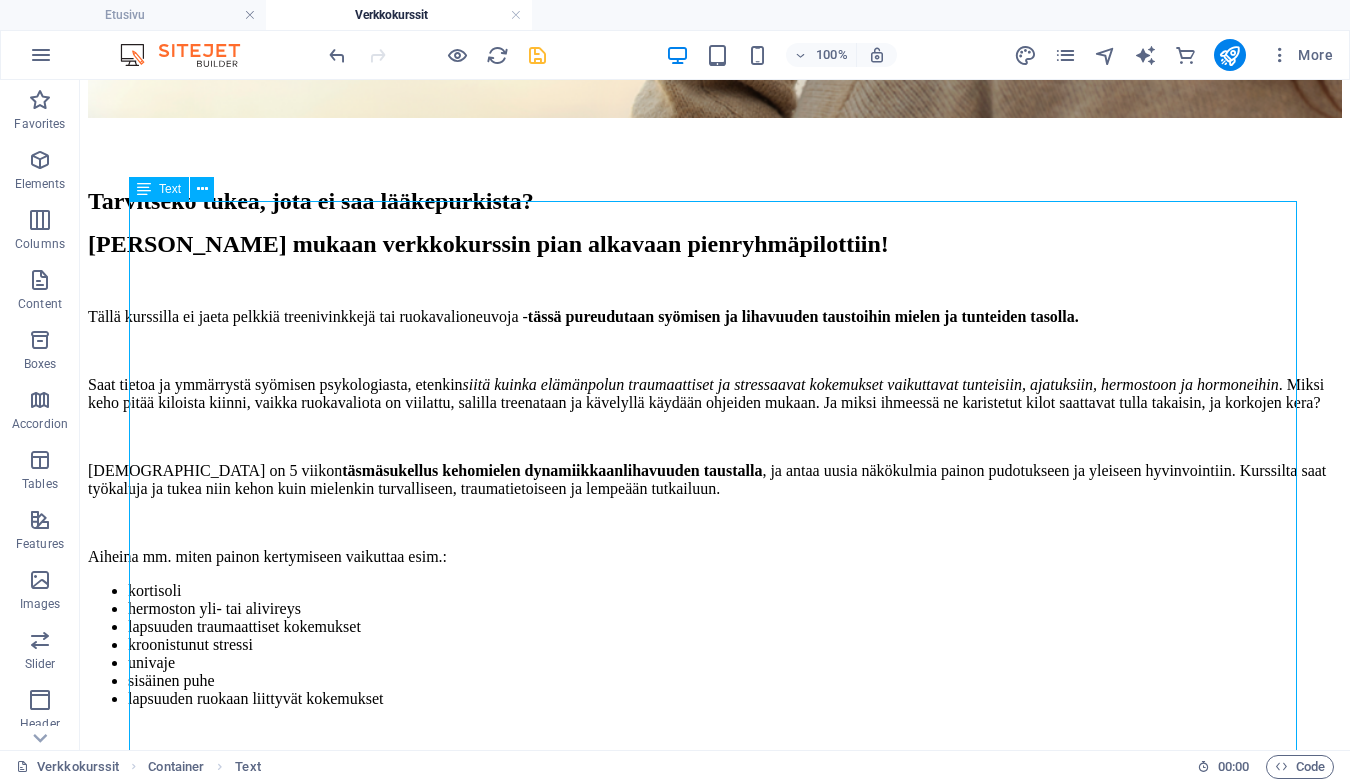 click on "Tarvitseko tukea, jota ei saa lääkepurkista? Tule mukaan verkkokurssin pian alkavaan pienryhmäpilottiin!   Tällä kurssilla ei jaeta pelkkiä treenivinkkejä tai ruokavalioneuvoja -  tässä pureudutaan syömisen ja lihavuuden taustoihin mielen ja tunteiden tasolla.  Saat tietoa ja ymmärrystä syömisen psykologiasta, etenkin  siitä kuinka elämänpolun traumaattiset ja stressaavat kokemukset vaikuttavat tunteisiin, ajatuksiin, hermostoon ja hormoneihin . Miksi keho pitää kiloista kiinni, vaikka ruokavaliota on viilattu, salilla treenataan ja kävelyllä käydään ohjeiden mukaan. Ja miksi ihmeessä ne karistetut kilot saattavat tulla takaisin, ja korkojen kera?  Kurssi on 5 viikon  täsmäsukellus   kehomielen dynamiikkaan  lihavuuden taustalla , ja antaa uusia näkökulmia painon pudotukseen ja yleiseen hyvinvointiin. Kurssilta saat työkaluja ja tukea niin kehon kuin mielenkin turvalliseen, traumatietoiseen ja lempeään tutkailuun. Aiheina mm. miten painon kertymiseen vaikuttaa esim.: kortisoli" at bounding box center (715, 567) 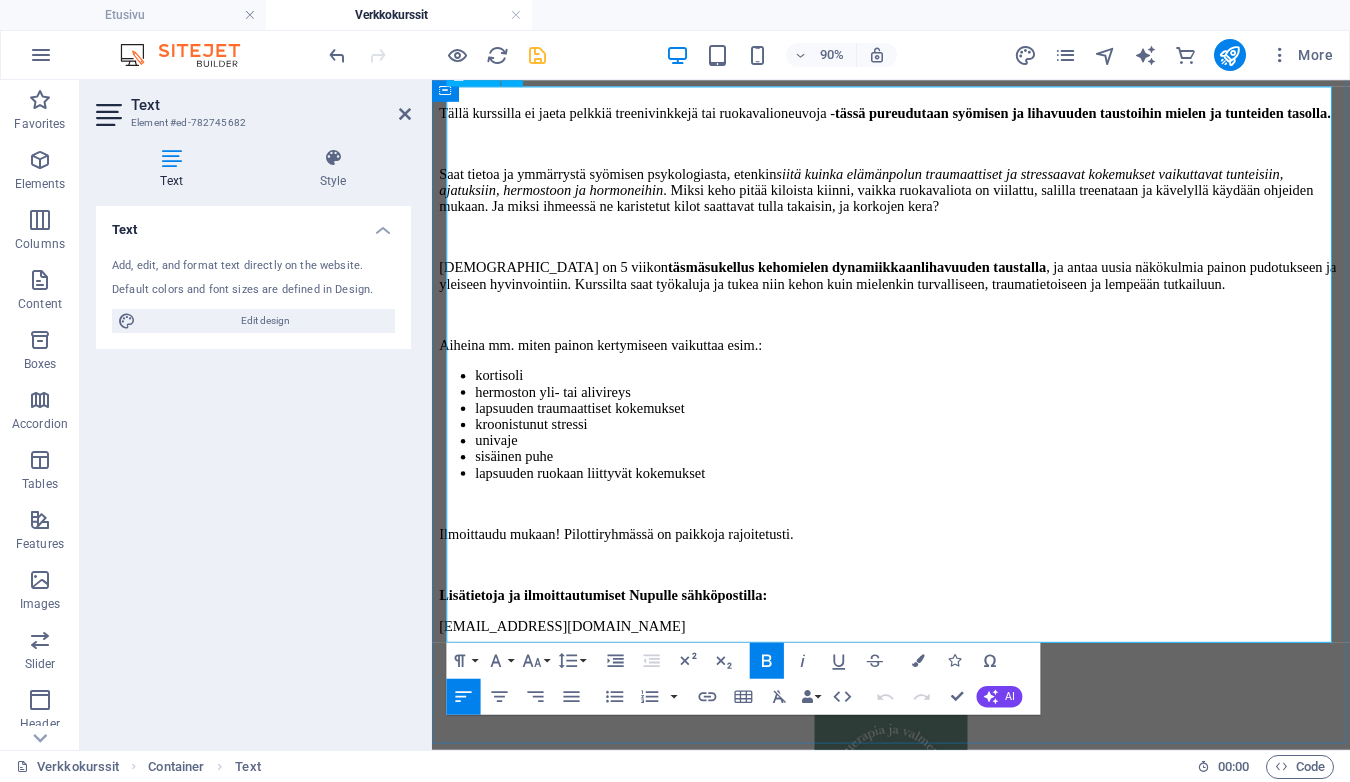 scroll, scrollTop: 1214, scrollLeft: 0, axis: vertical 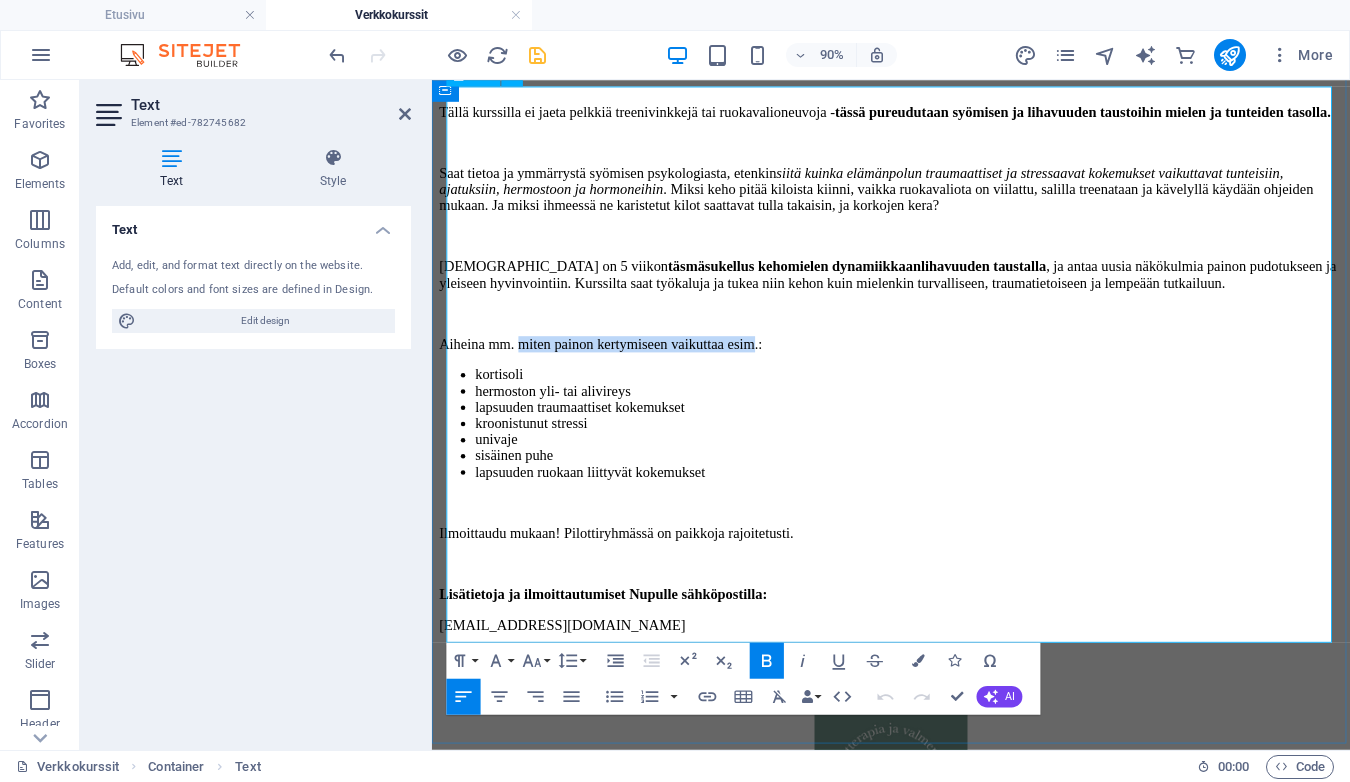 drag, startPoint x: 821, startPoint y: 401, endPoint x: 543, endPoint y: 397, distance: 278.02878 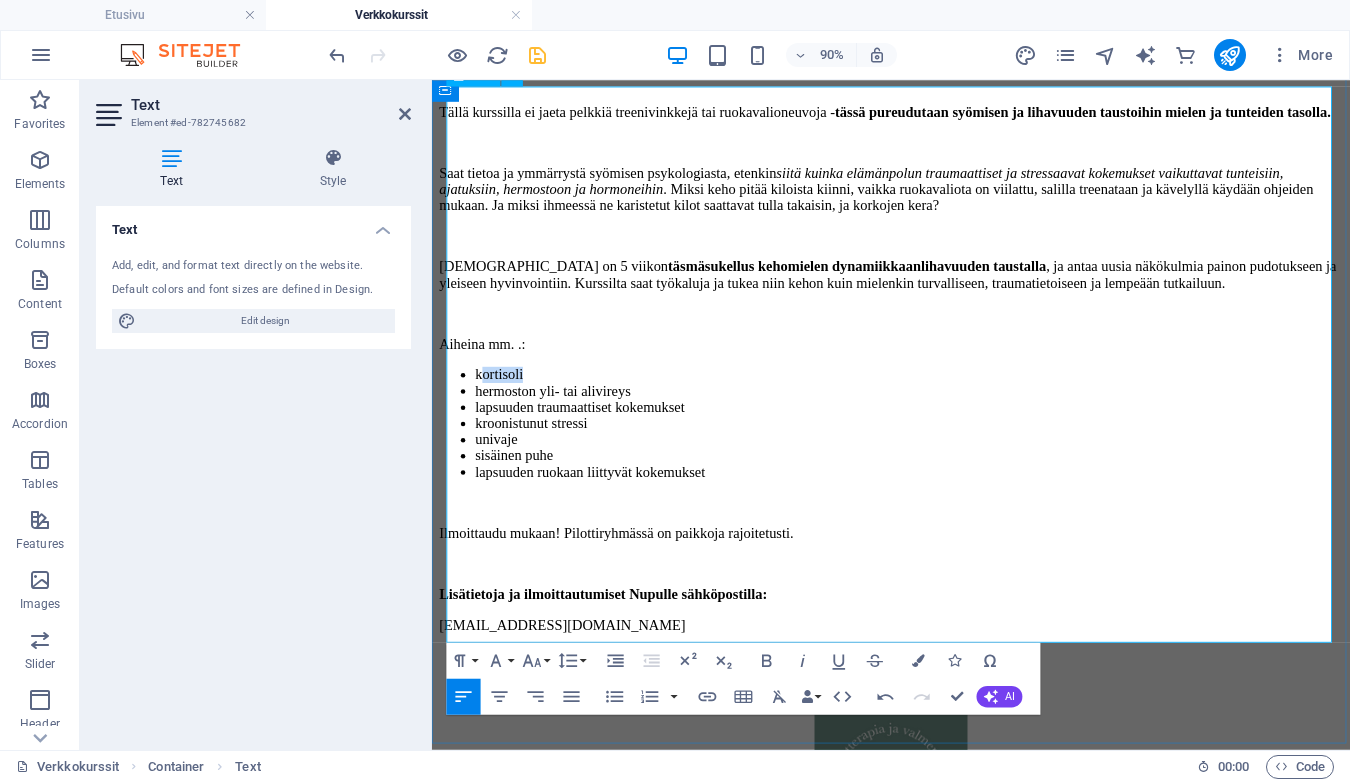 drag, startPoint x: 516, startPoint y: 421, endPoint x: 470, endPoint y: 419, distance: 46.043457 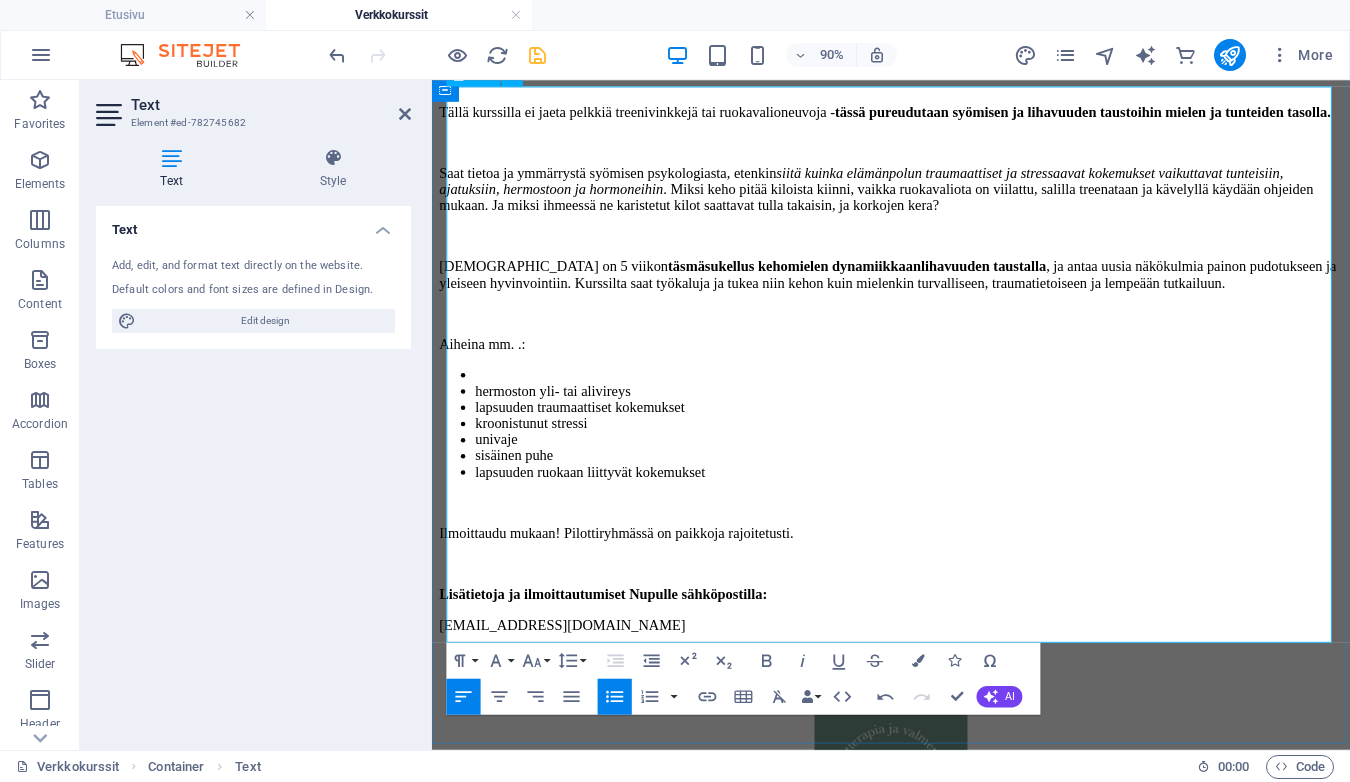 type 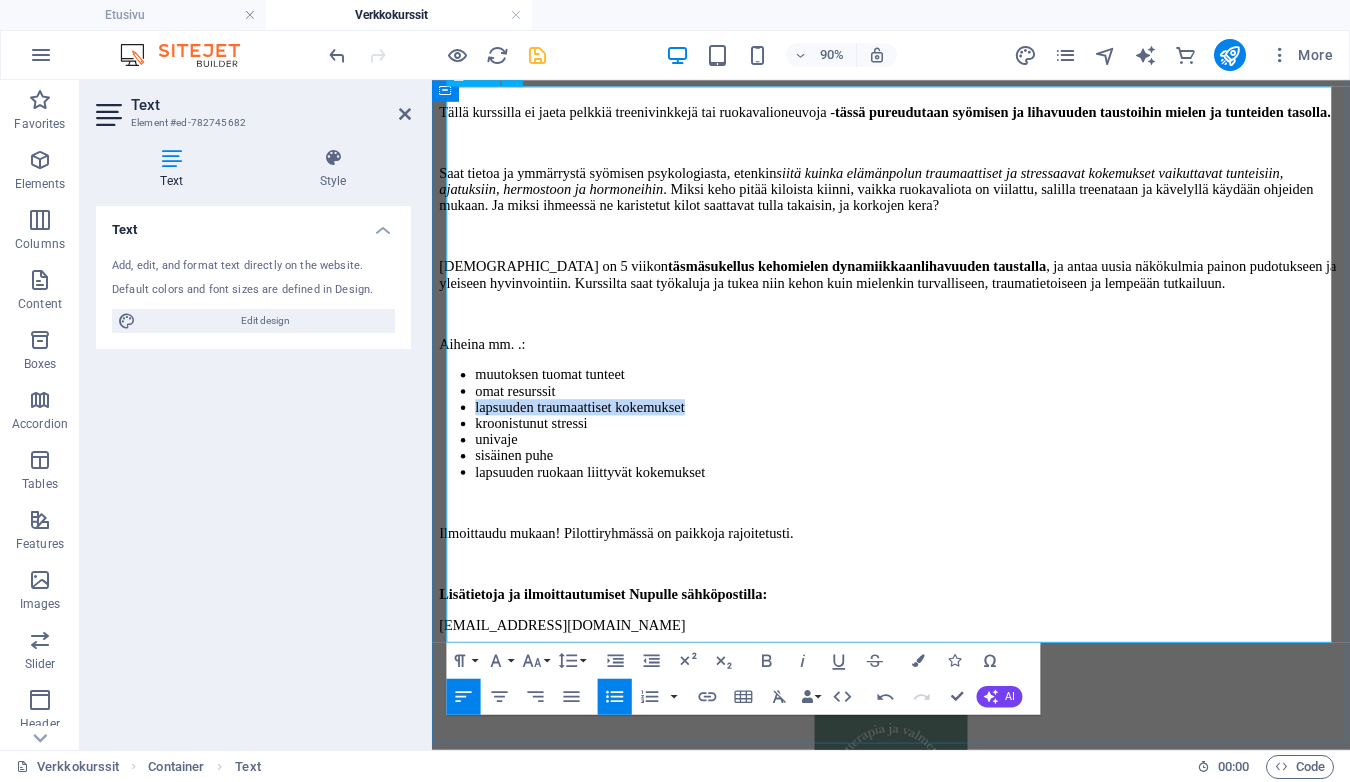 drag, startPoint x: 724, startPoint y: 462, endPoint x: 466, endPoint y: 462, distance: 258 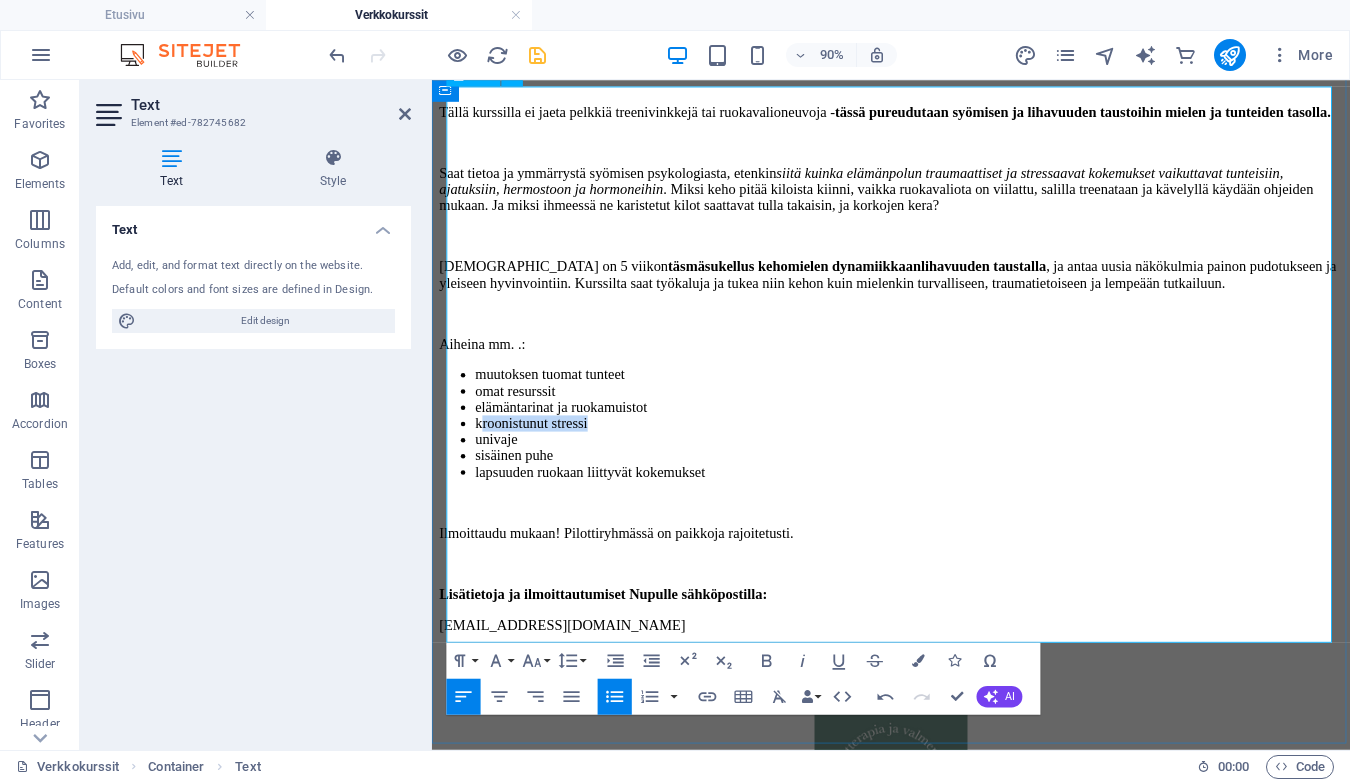 drag, startPoint x: 600, startPoint y: 481, endPoint x: 471, endPoint y: 479, distance: 129.0155 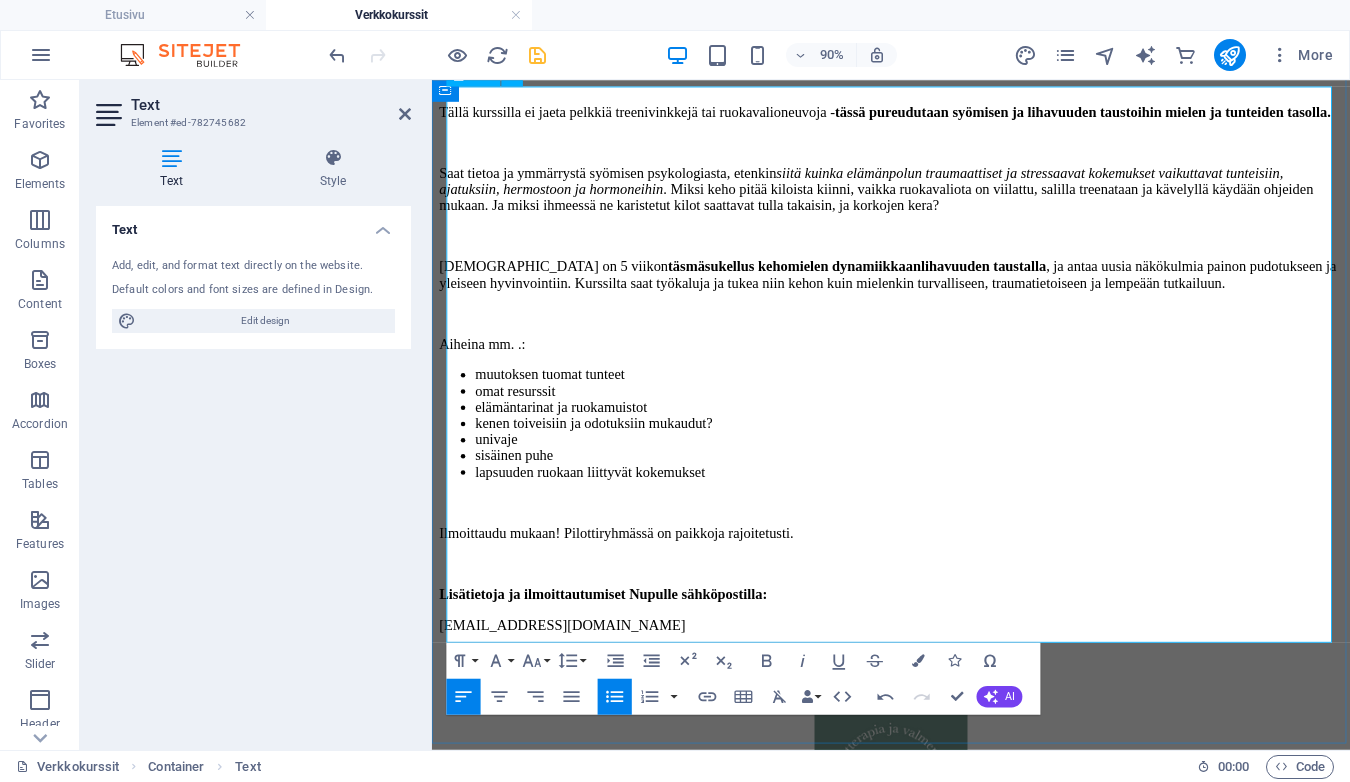 click on "omat resurssit" at bounding box center [962, 425] 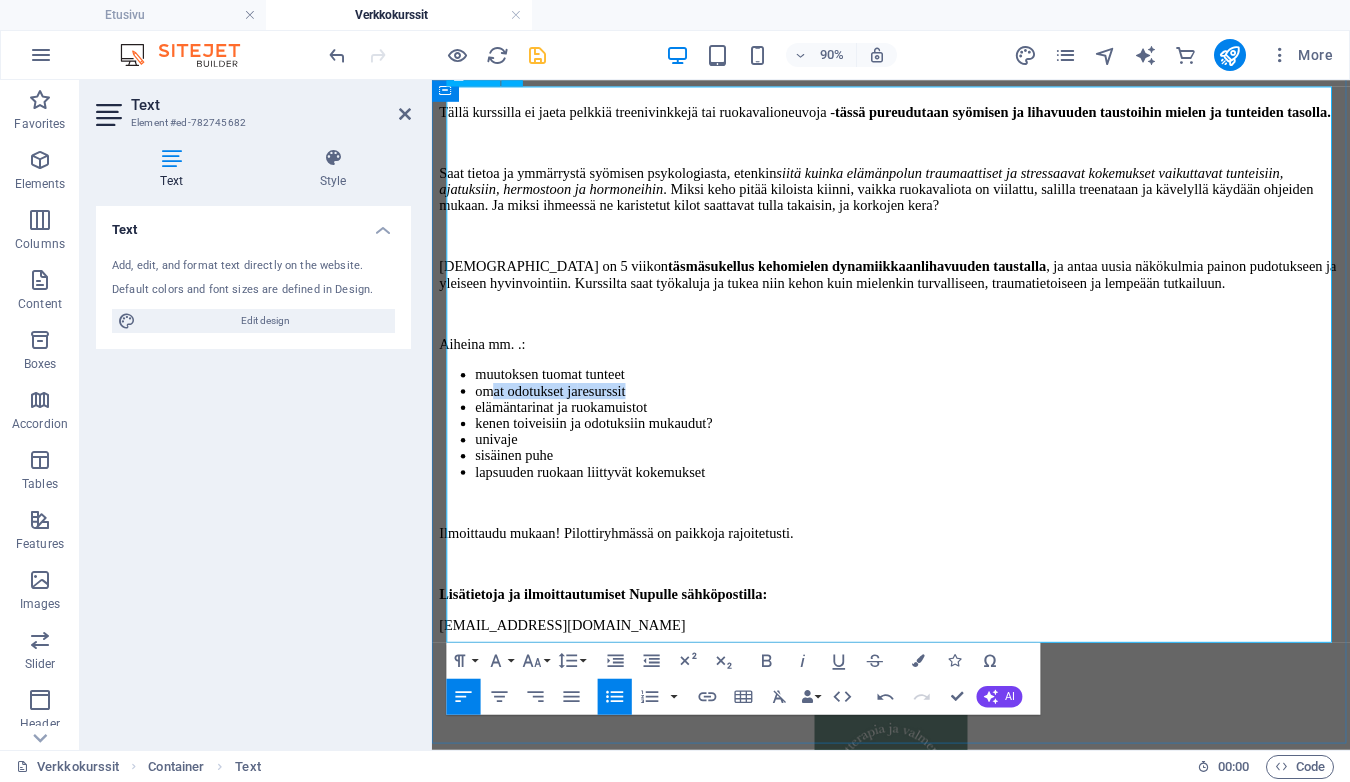 drag, startPoint x: 653, startPoint y: 439, endPoint x: 481, endPoint y: 438, distance: 172.00291 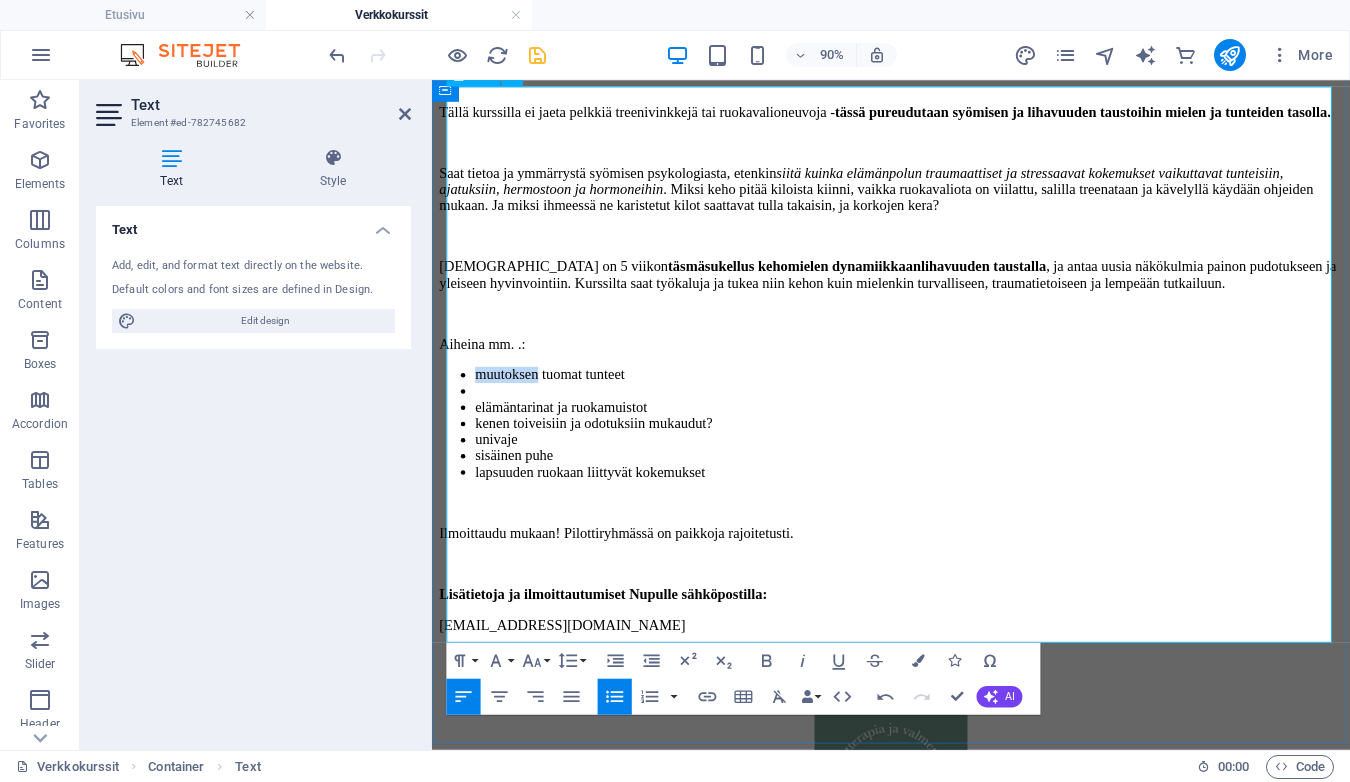 drag, startPoint x: 541, startPoint y: 419, endPoint x: 471, endPoint y: 420, distance: 70.00714 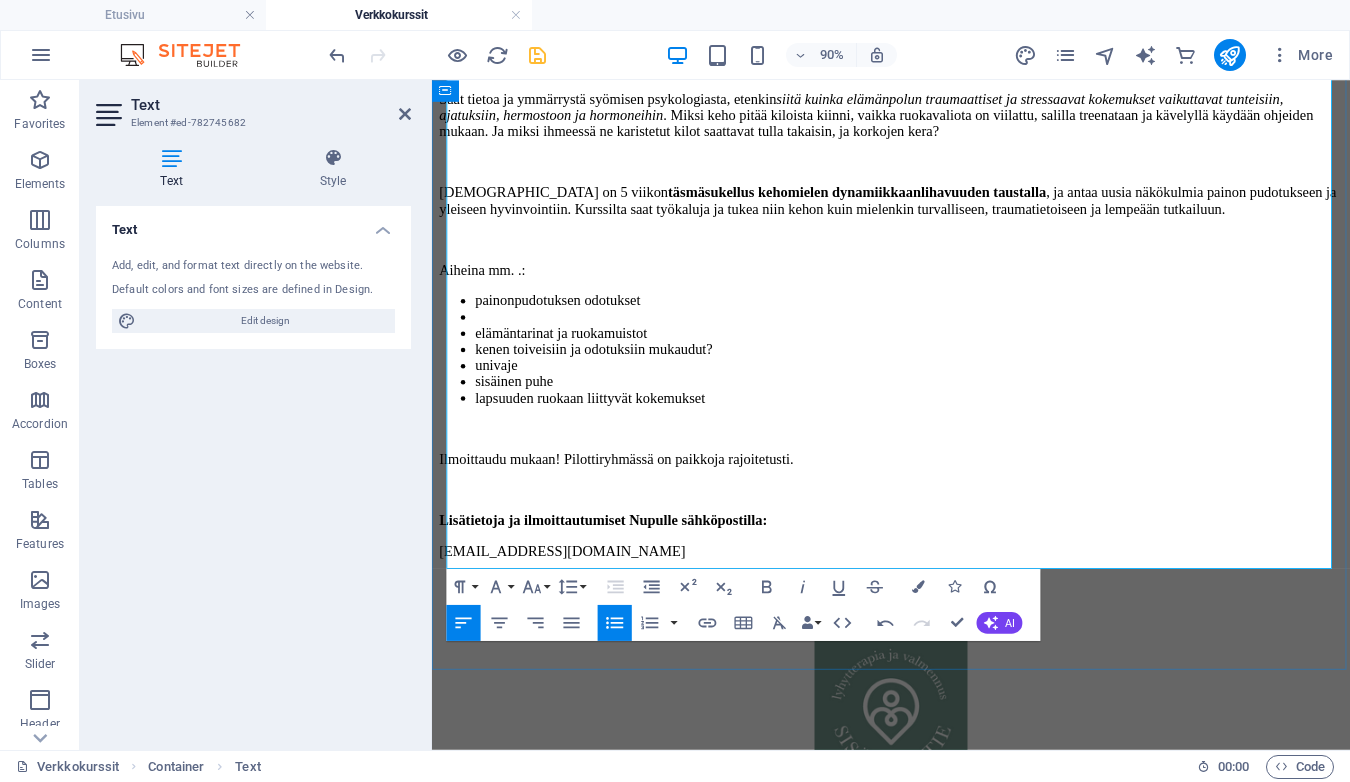 scroll, scrollTop: 1309, scrollLeft: 0, axis: vertical 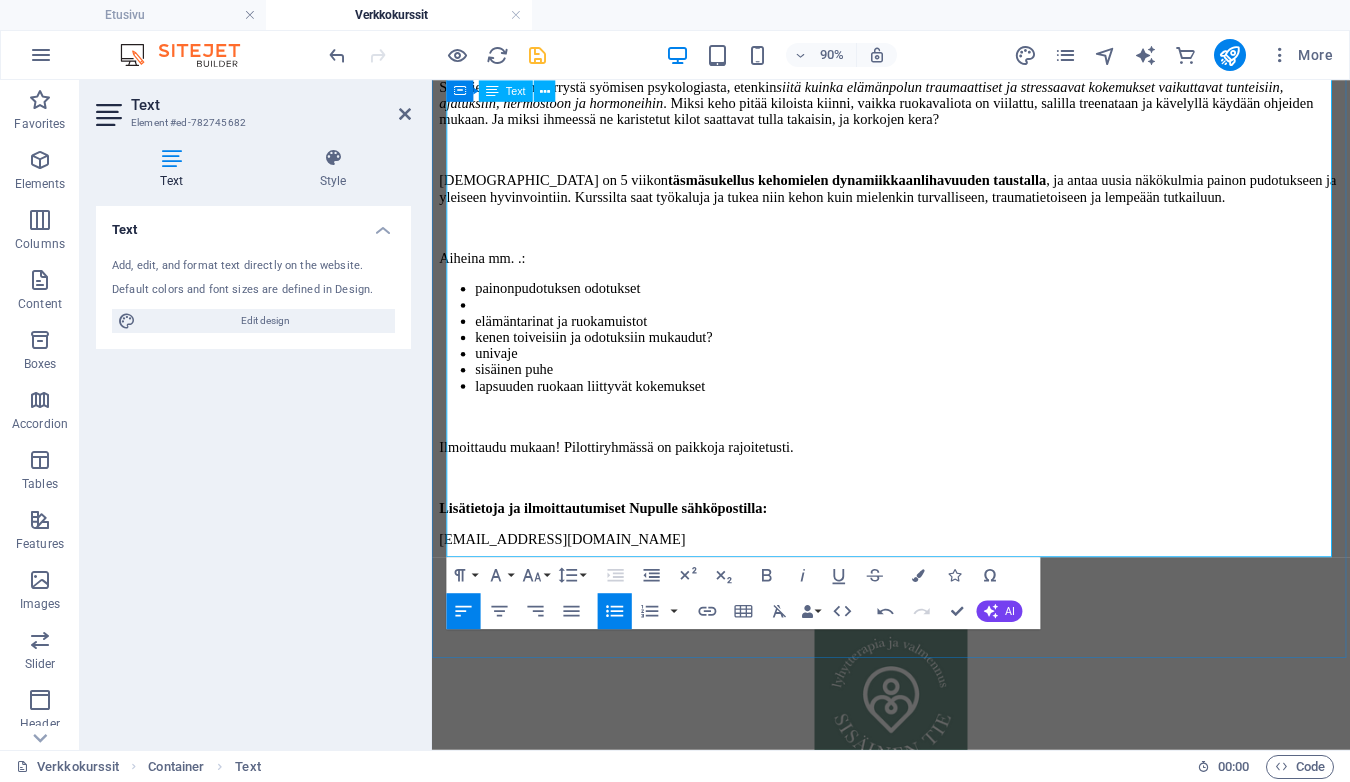 click at bounding box center [962, 330] 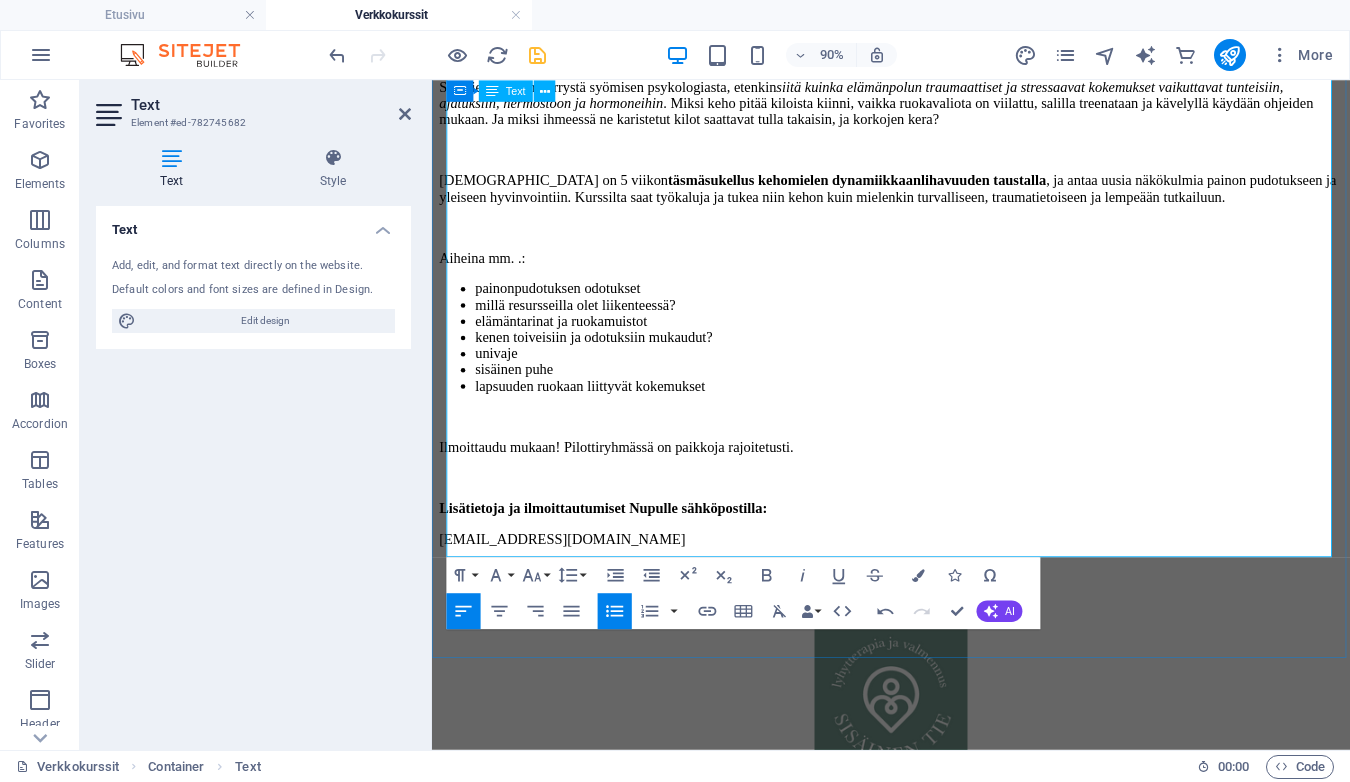click on "kenen toiveisiin ja odotuksiin mukaudut?" at bounding box center (962, 366) 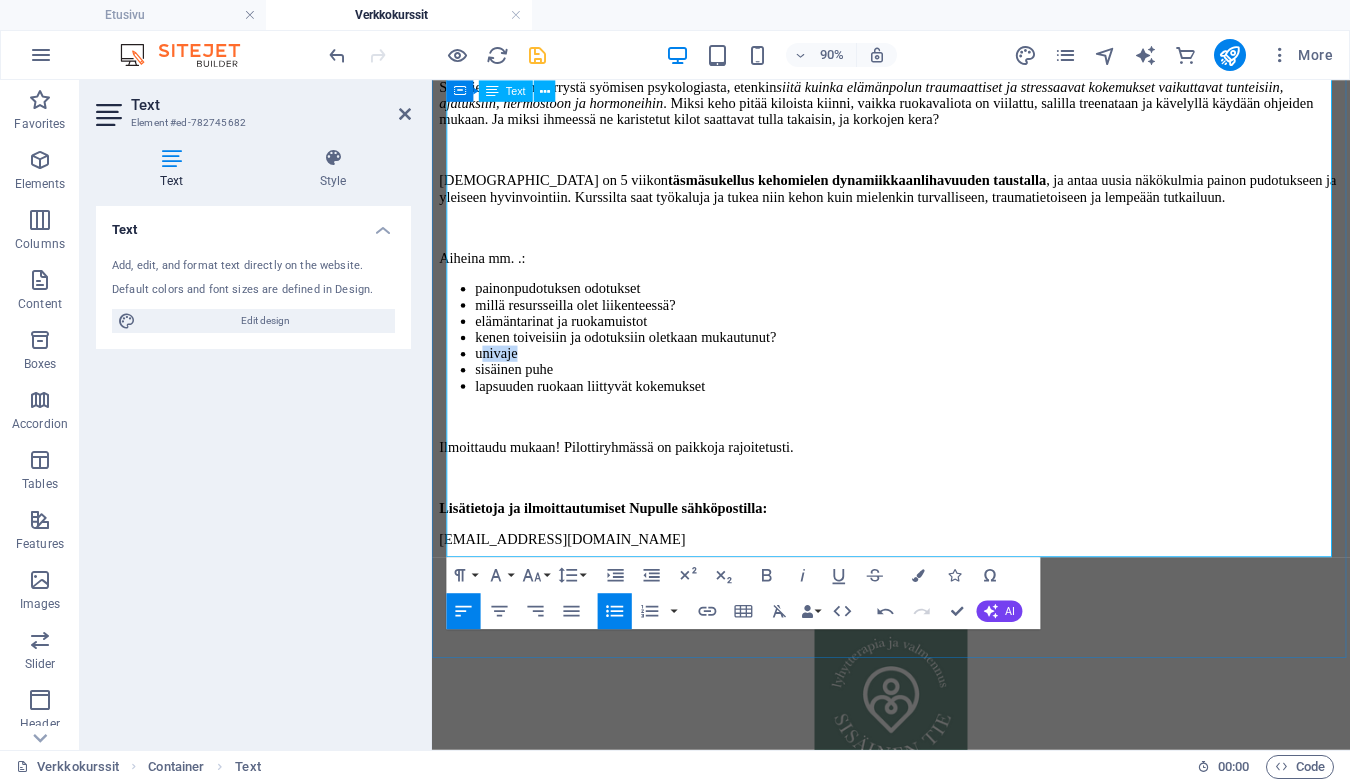 drag, startPoint x: 515, startPoint y: 413, endPoint x: 469, endPoint y: 408, distance: 46.270943 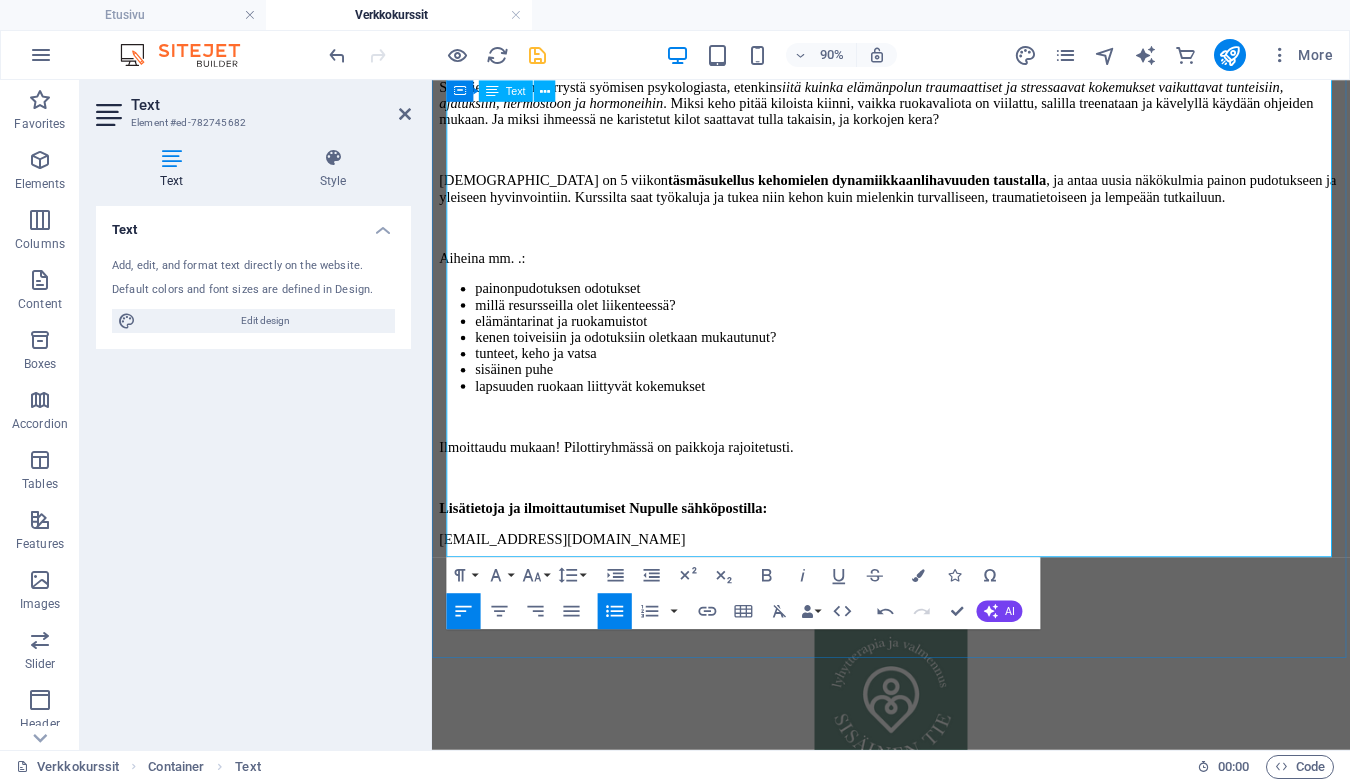 click on "elämäntarinat ja ruokamuistot" at bounding box center [962, 348] 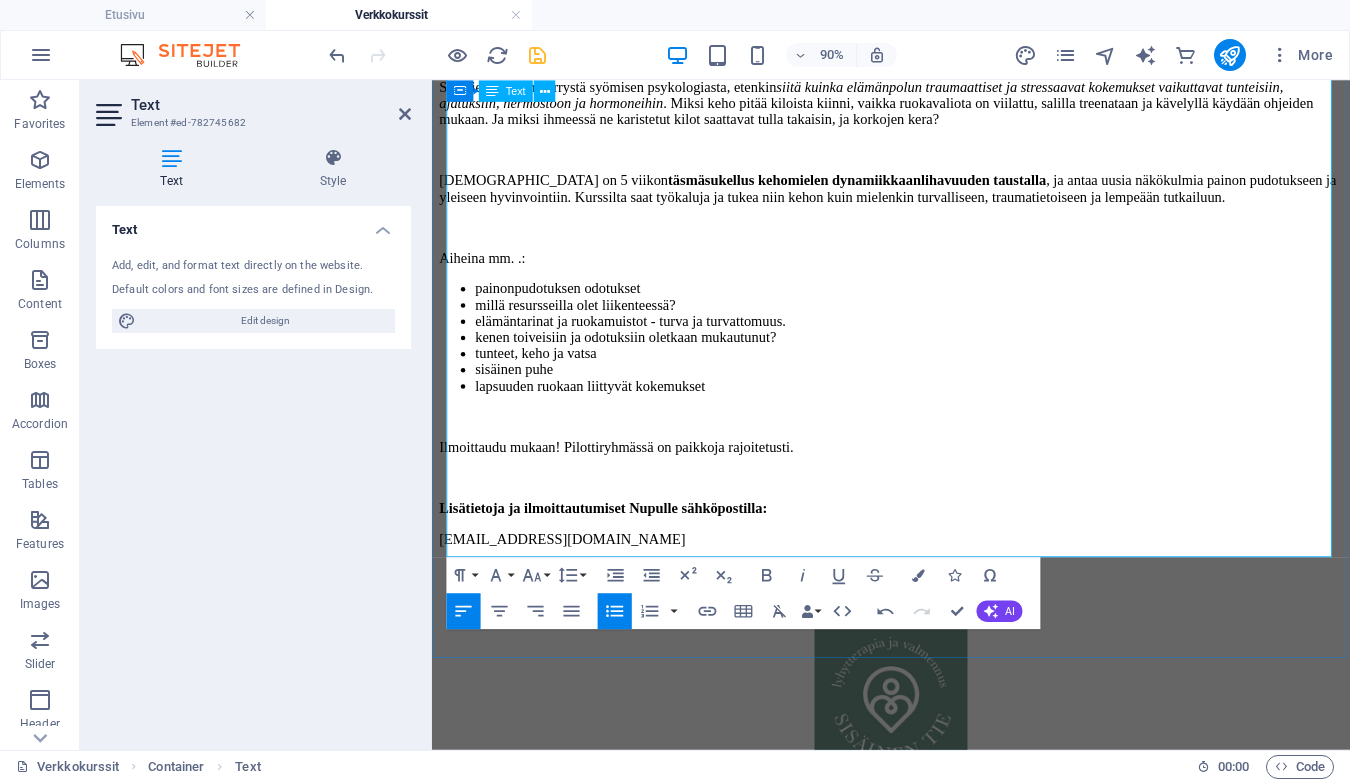 click on "sisäinen puhe" at bounding box center [962, 402] 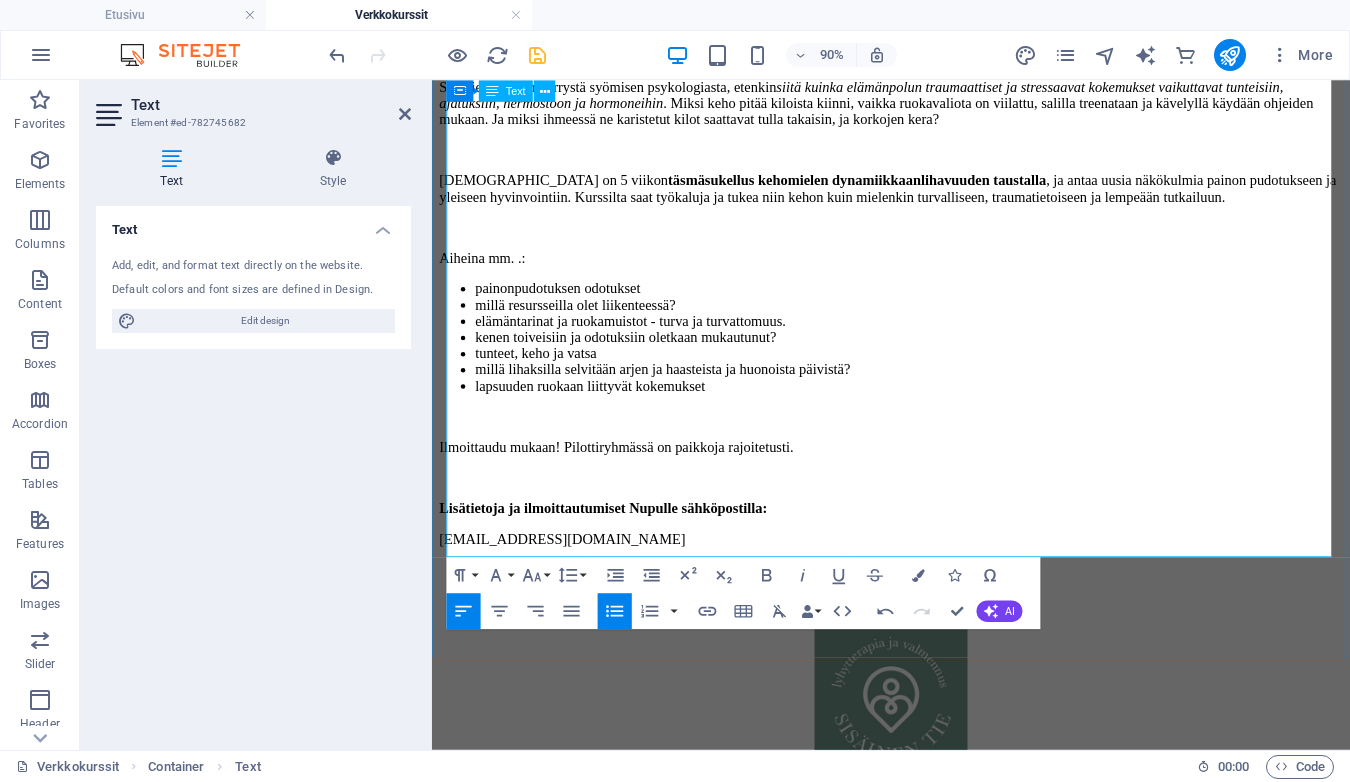click on "lapsuuden ruokaan liittyvät kokemukset" at bounding box center (962, 420) 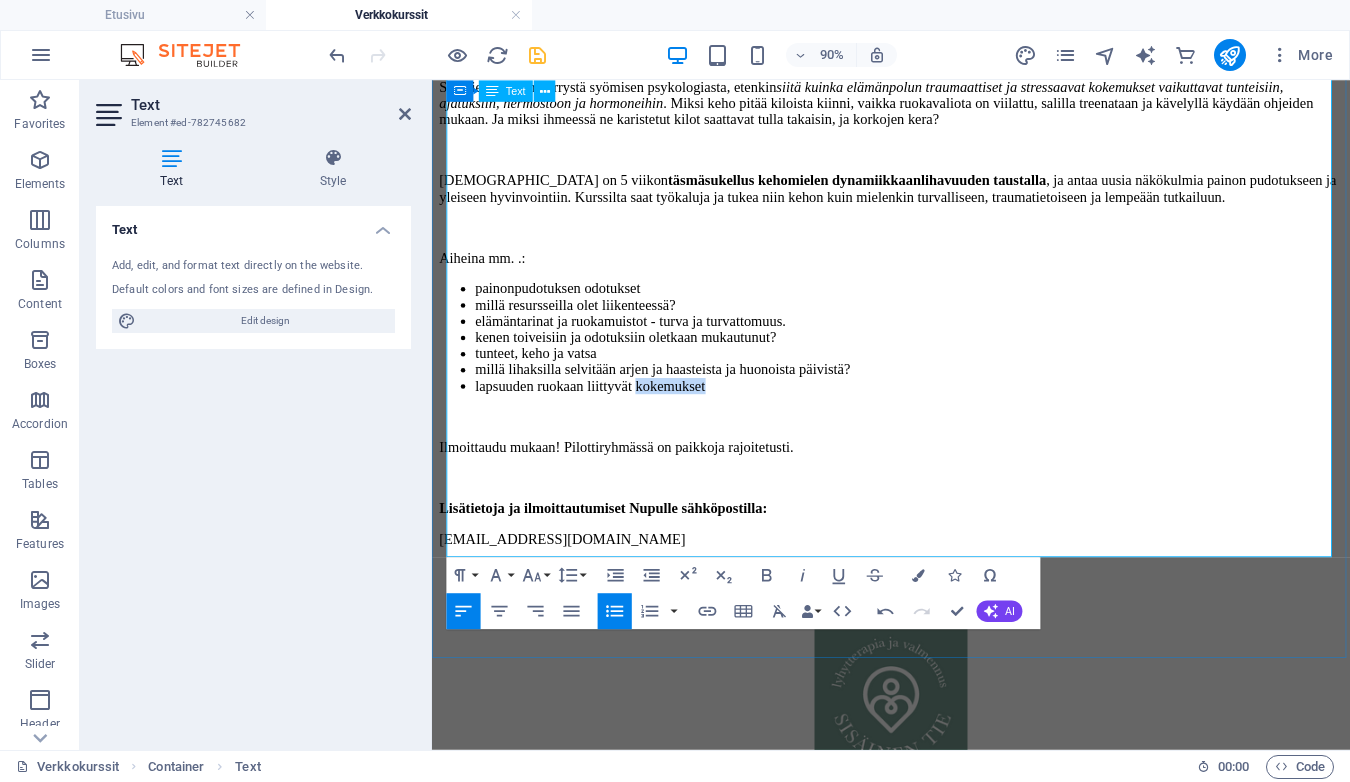 click on "lapsuuden ruokaan liittyvät kokemukset" at bounding box center (962, 420) 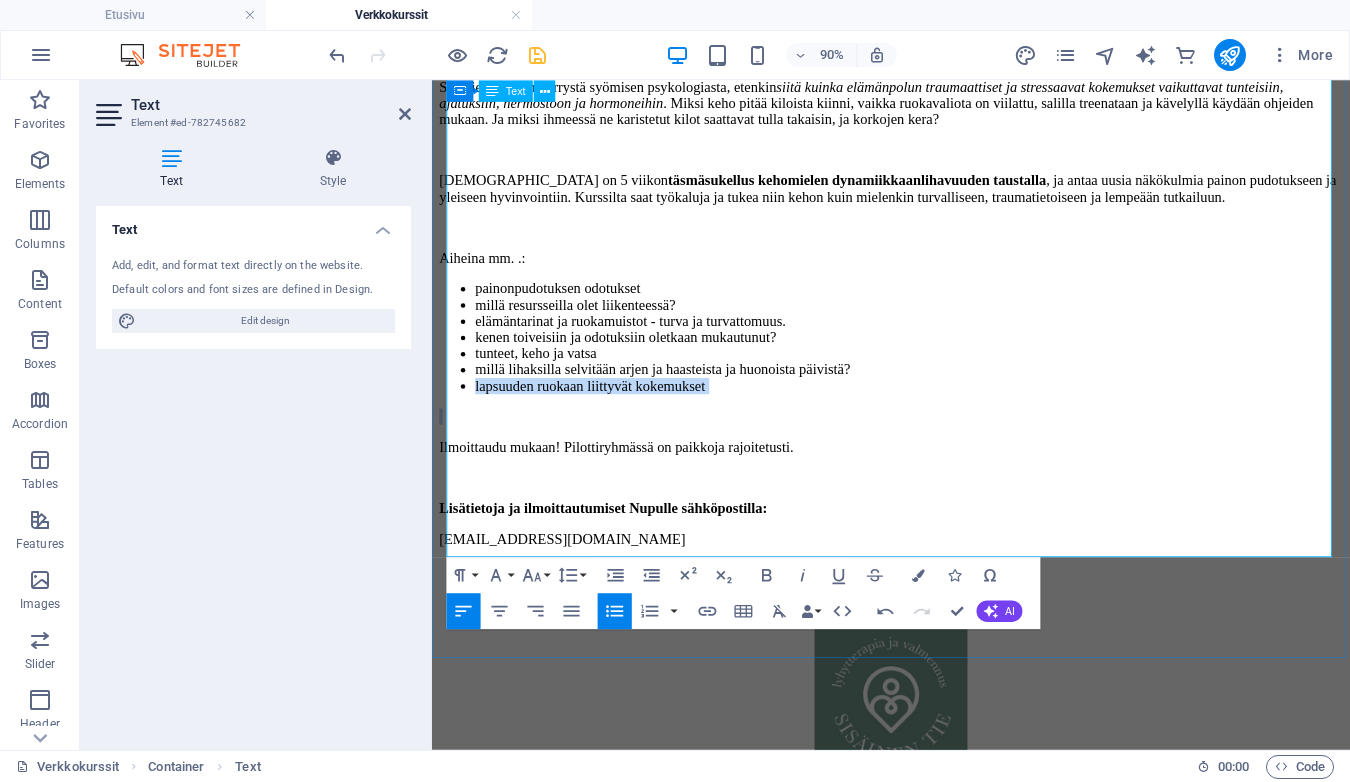 click on "lapsuuden ruokaan liittyvät kokemukset" at bounding box center (962, 420) 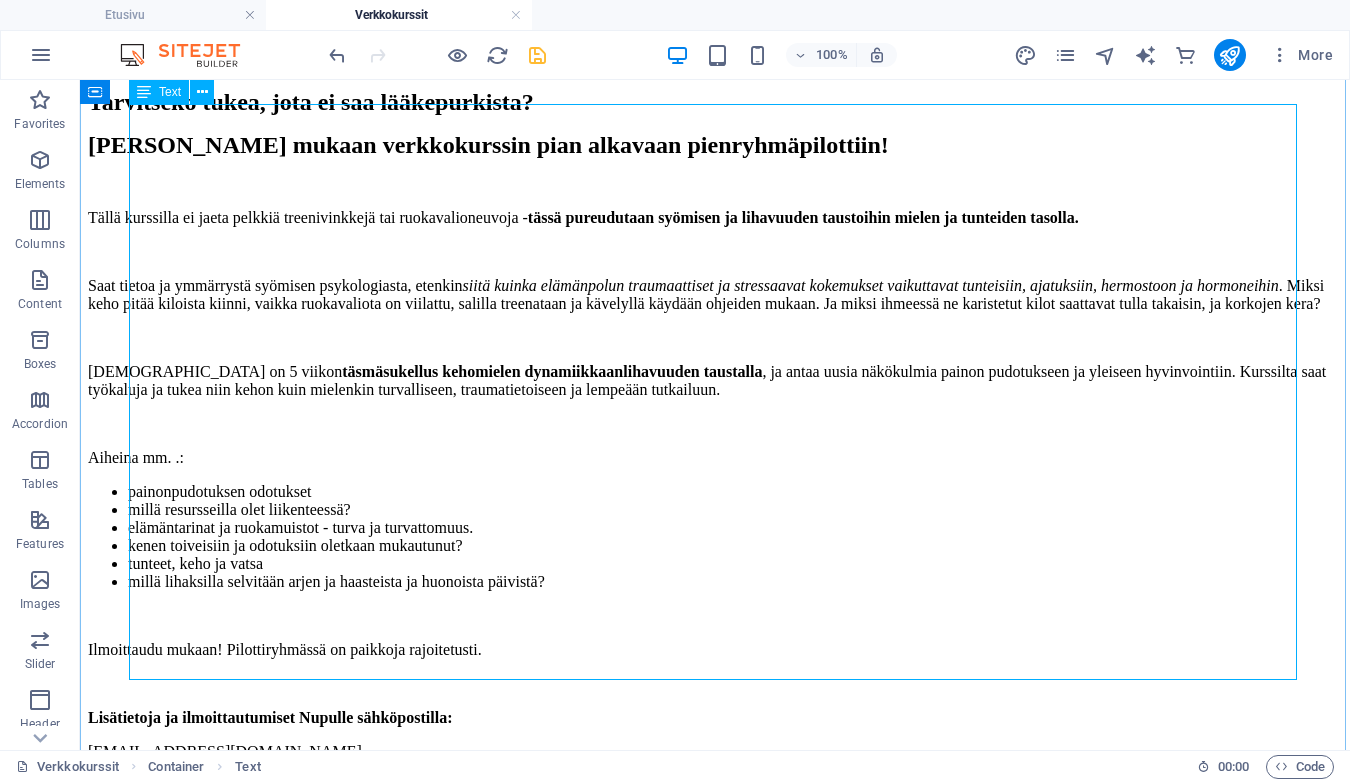 scroll, scrollTop: 1261, scrollLeft: 0, axis: vertical 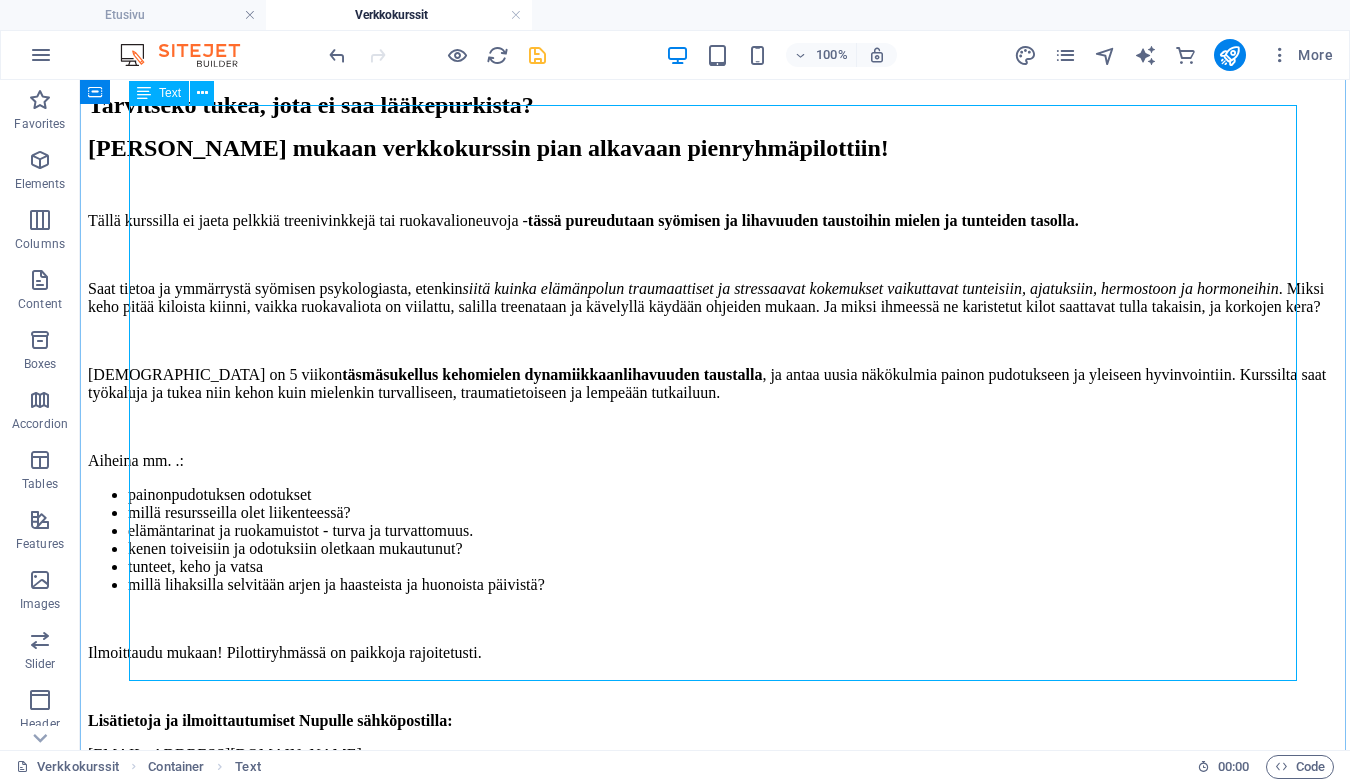 click on "Tarvitseko tukea, jota ei saa lääkepurkista? Tule mukaan verkkokurssin pian alkavaan pienryhmäpilottiin!   Tällä kurssilla ei jaeta pelkkiä treenivinkkejä tai ruokavalioneuvoja -  tässä pureudutaan syömisen ja lihavuuden taustoihin mielen ja tunteiden tasolla.  Saat tietoa ja ymmärrystä syömisen psykologiasta, etenkin  siitä kuinka elämänpolun traumaattiset ja stressaavat kokemukset vaikuttavat tunteisiin, ajatuksiin, hermostoon ja hormoneihin . Miksi keho pitää kiloista kiinni, vaikka ruokavaliota on viilattu, salilla treenataan ja kävelyllä käydään ohjeiden mukaan. Ja miksi ihmeessä ne karistetut kilot saattavat tulla takaisin, ja korkojen kera?  Kurssi on 5 viikon  täsmäsukellus   kehomielen dynamiikkaan  lihavuuden taustalla , ja antaa uusia näkökulmia painon pudotukseen ja yleiseen hyvinvointiin. Kurssilta saat työkaluja ja tukea niin kehon kuin mielenkin turvalliseen, traumatietoiseen ja lempeään tutkailuun. Aiheina mm. .: painonpudotuksen odotukset [EMAIL_ADDRESS][DOMAIN_NAME]" at bounding box center [715, 462] 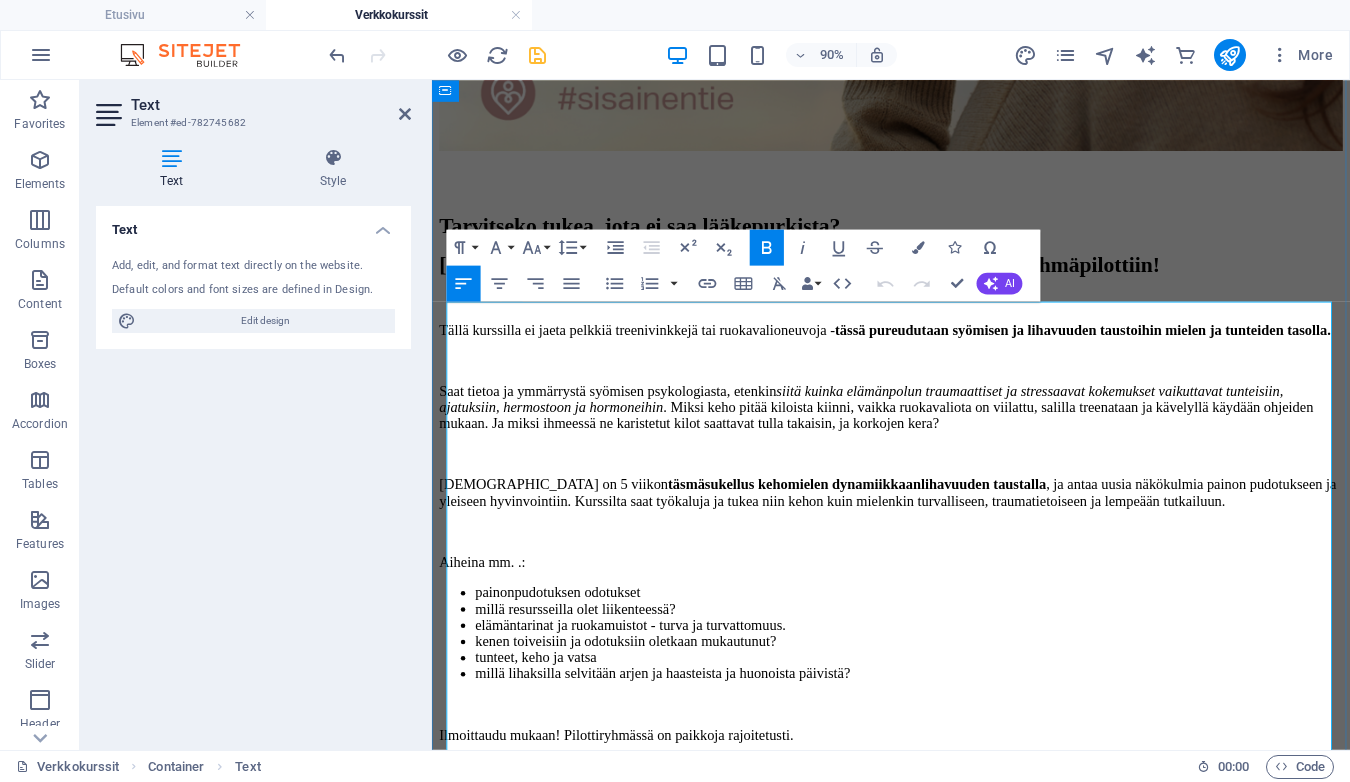 scroll, scrollTop: 1036, scrollLeft: 0, axis: vertical 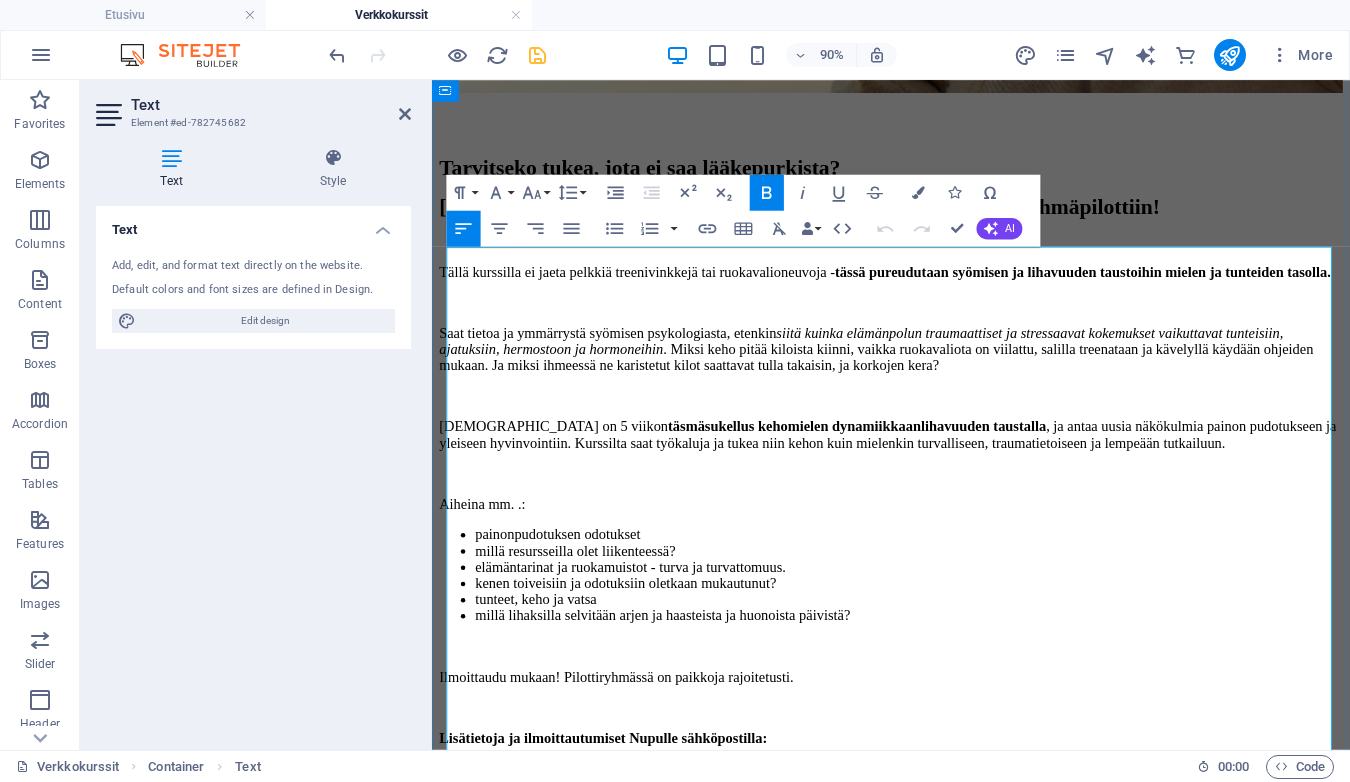 click on "Aiheina mm. .:" at bounding box center [942, 551] 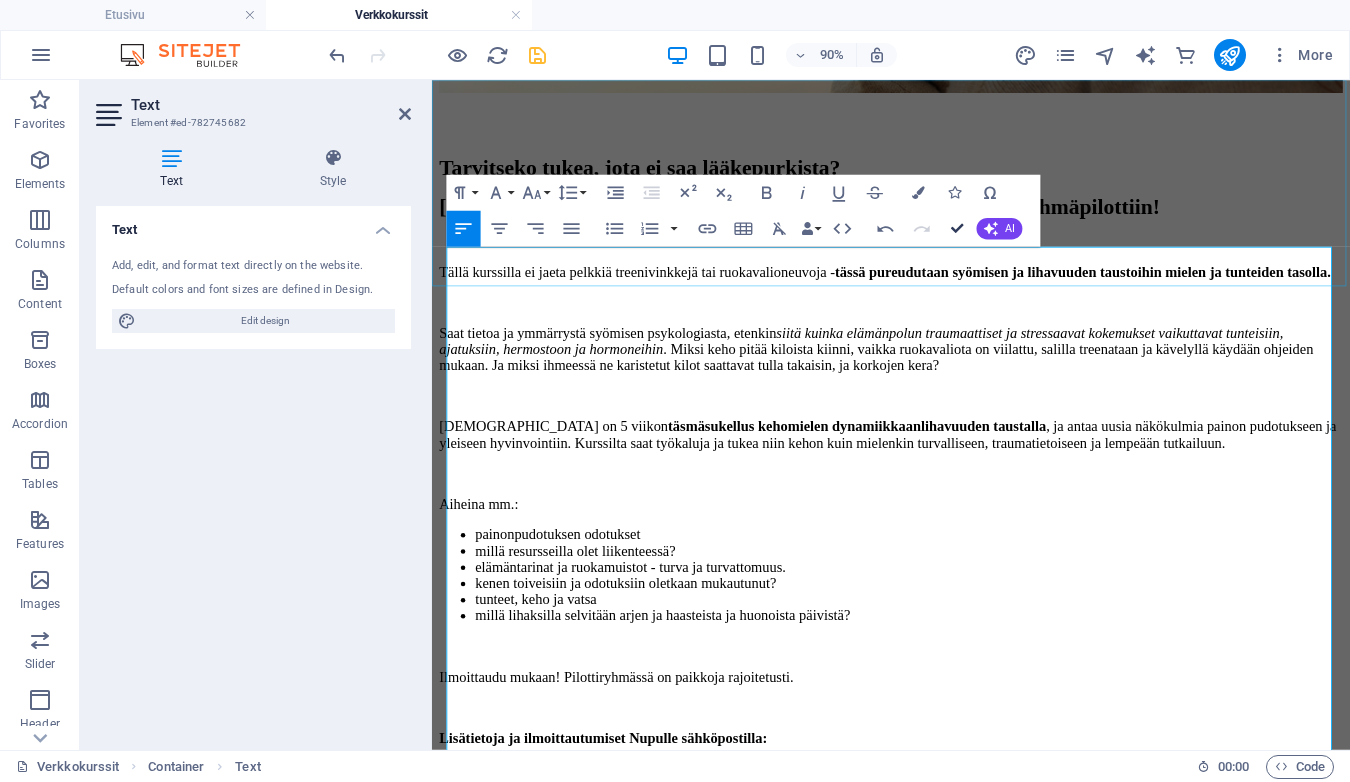 drag, startPoint x: 959, startPoint y: 223, endPoint x: 879, endPoint y: 148, distance: 109.65856 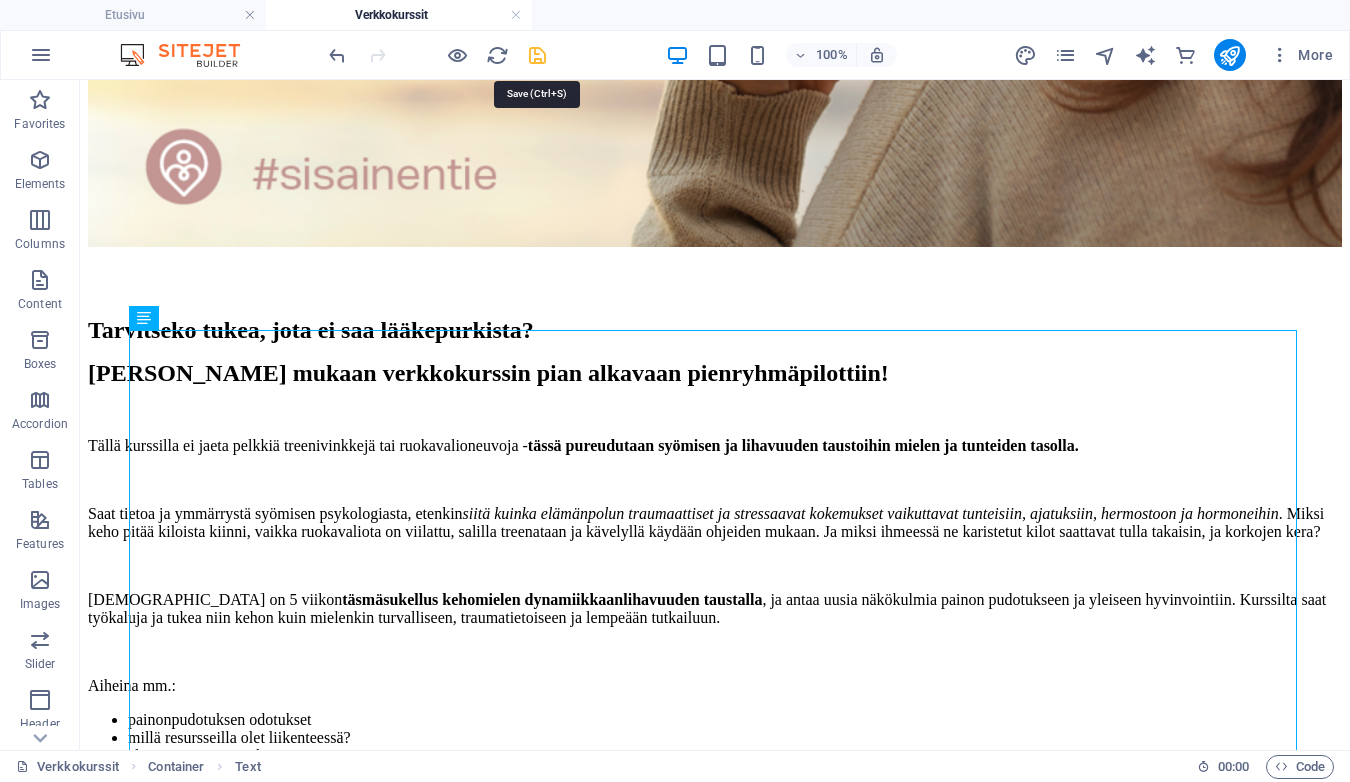 click at bounding box center (537, 55) 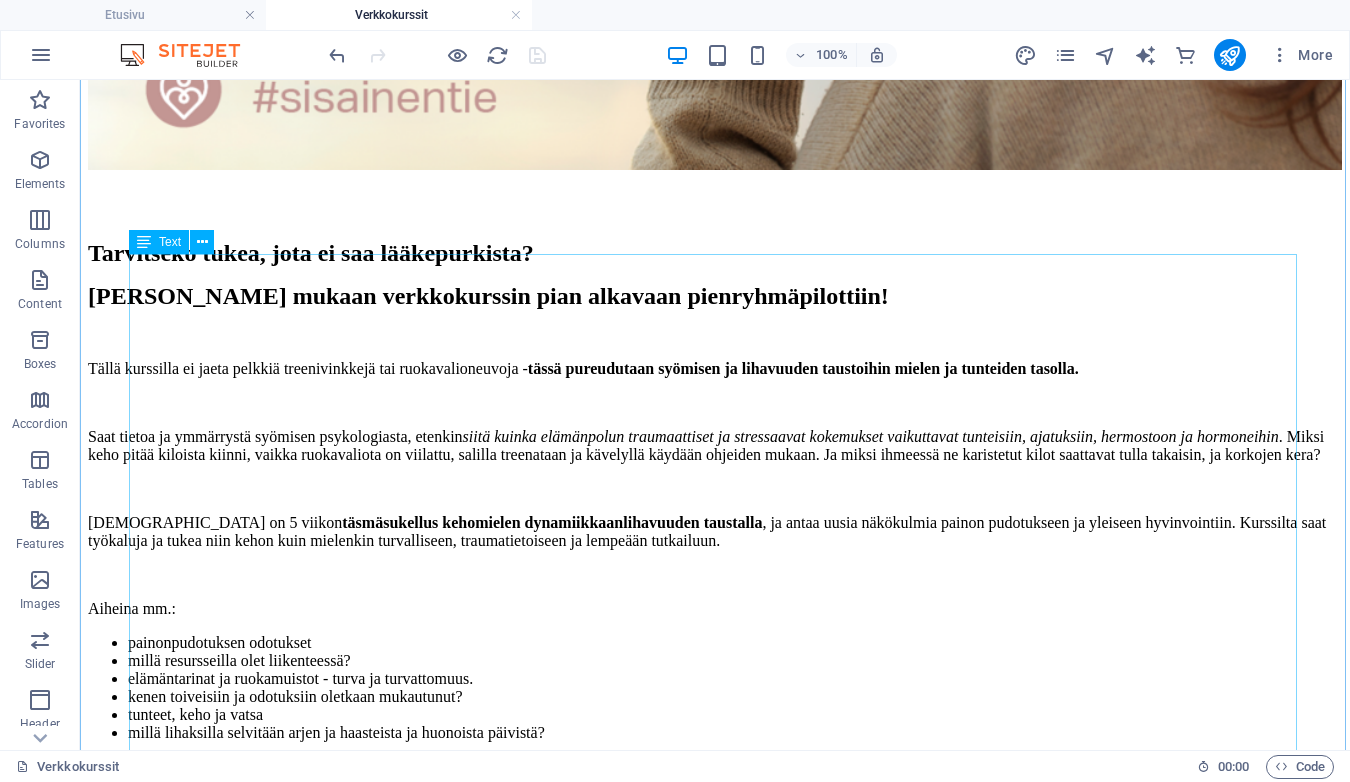 scroll, scrollTop: 1115, scrollLeft: 0, axis: vertical 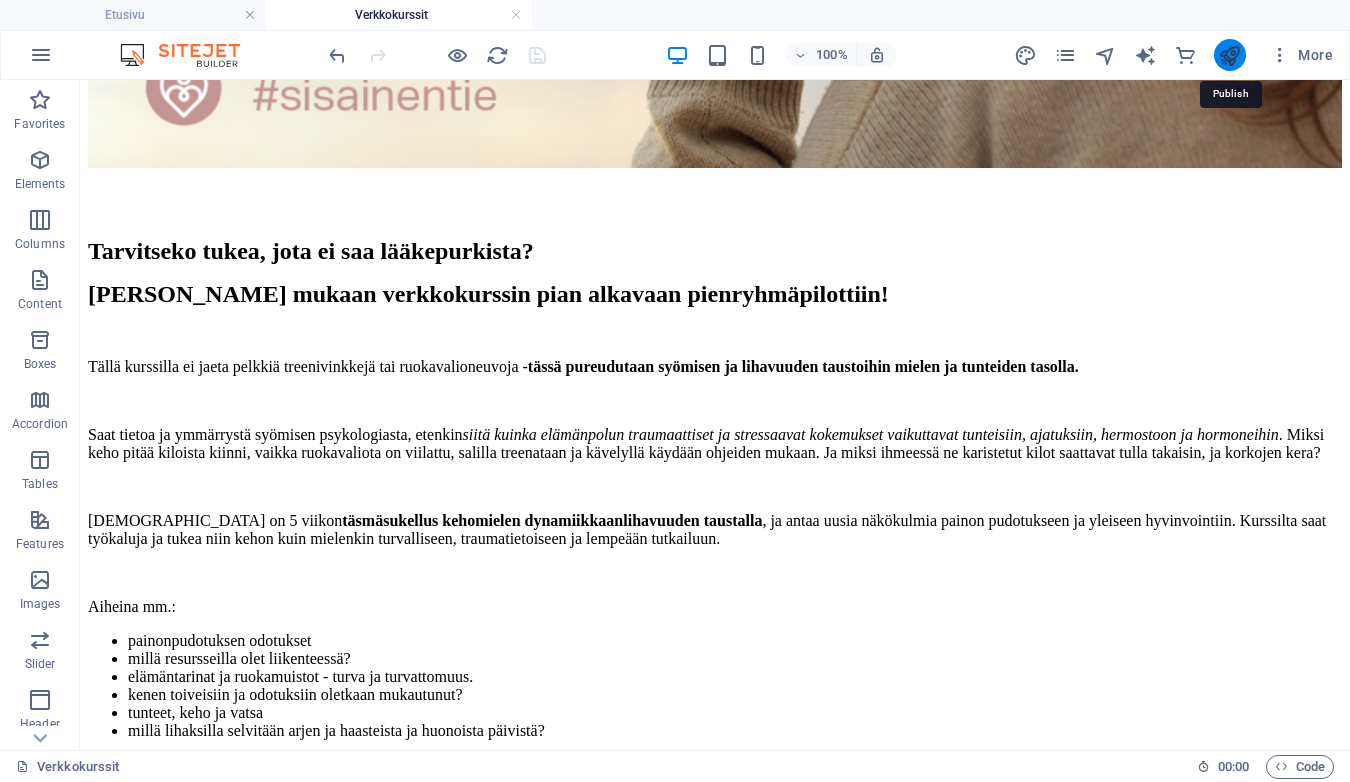 click at bounding box center (1229, 55) 